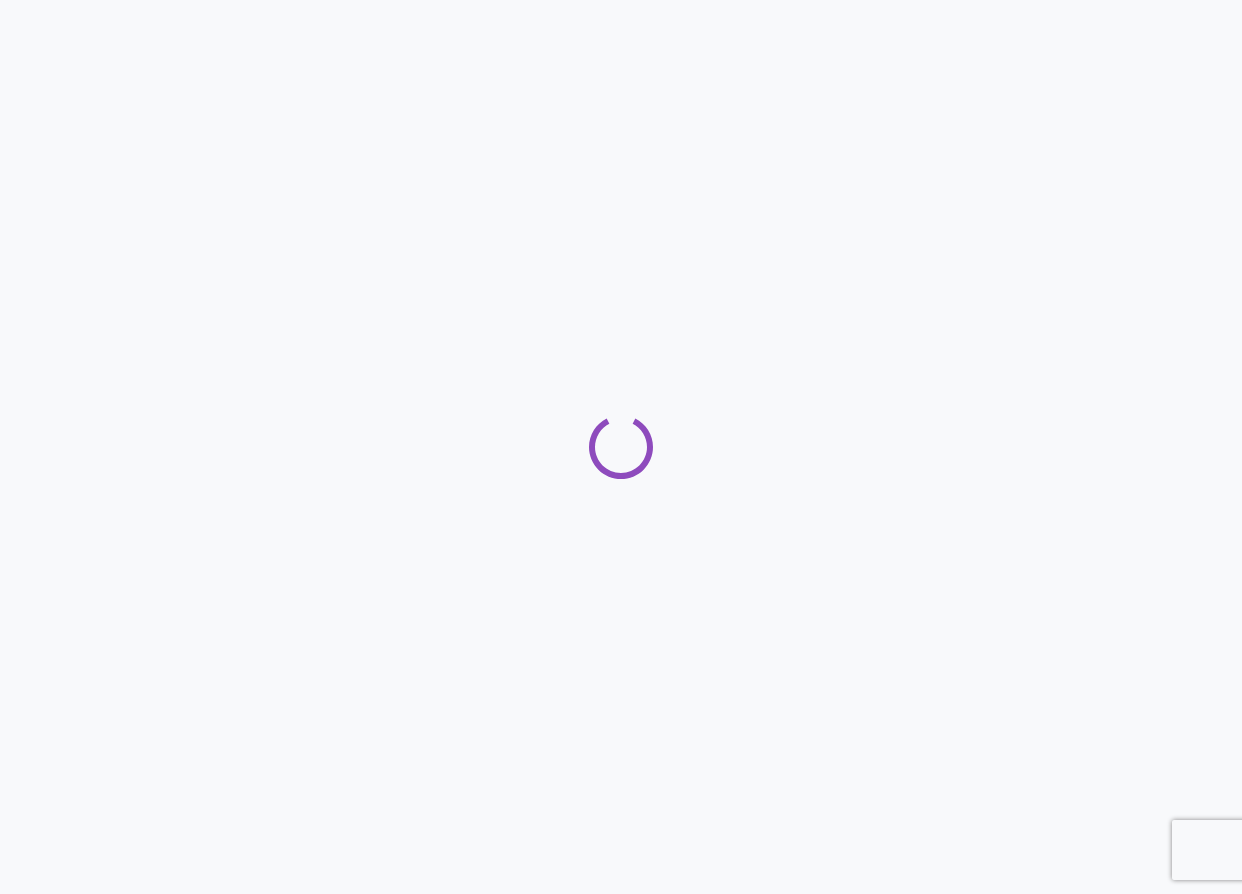 scroll, scrollTop: 0, scrollLeft: 0, axis: both 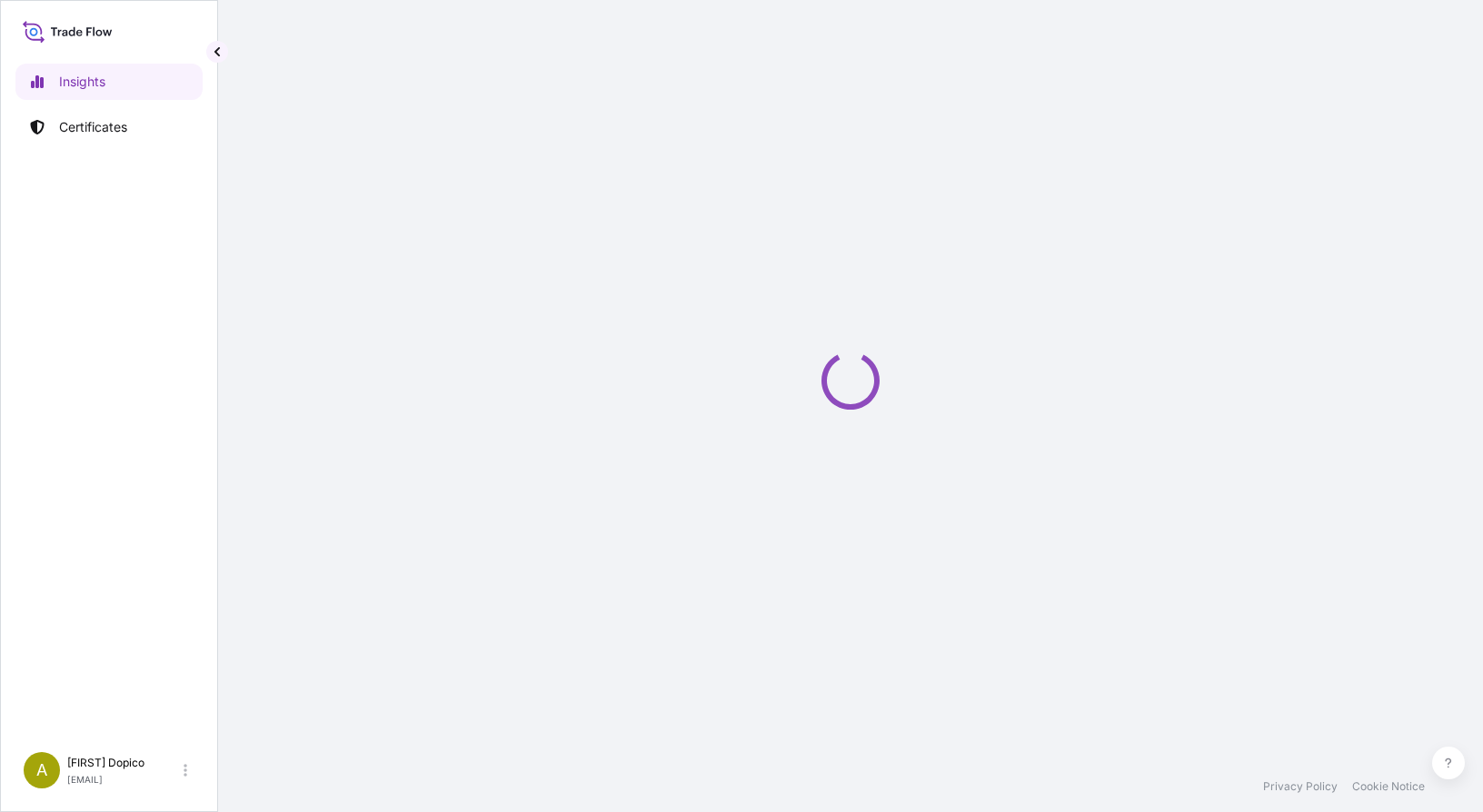 select on "2025" 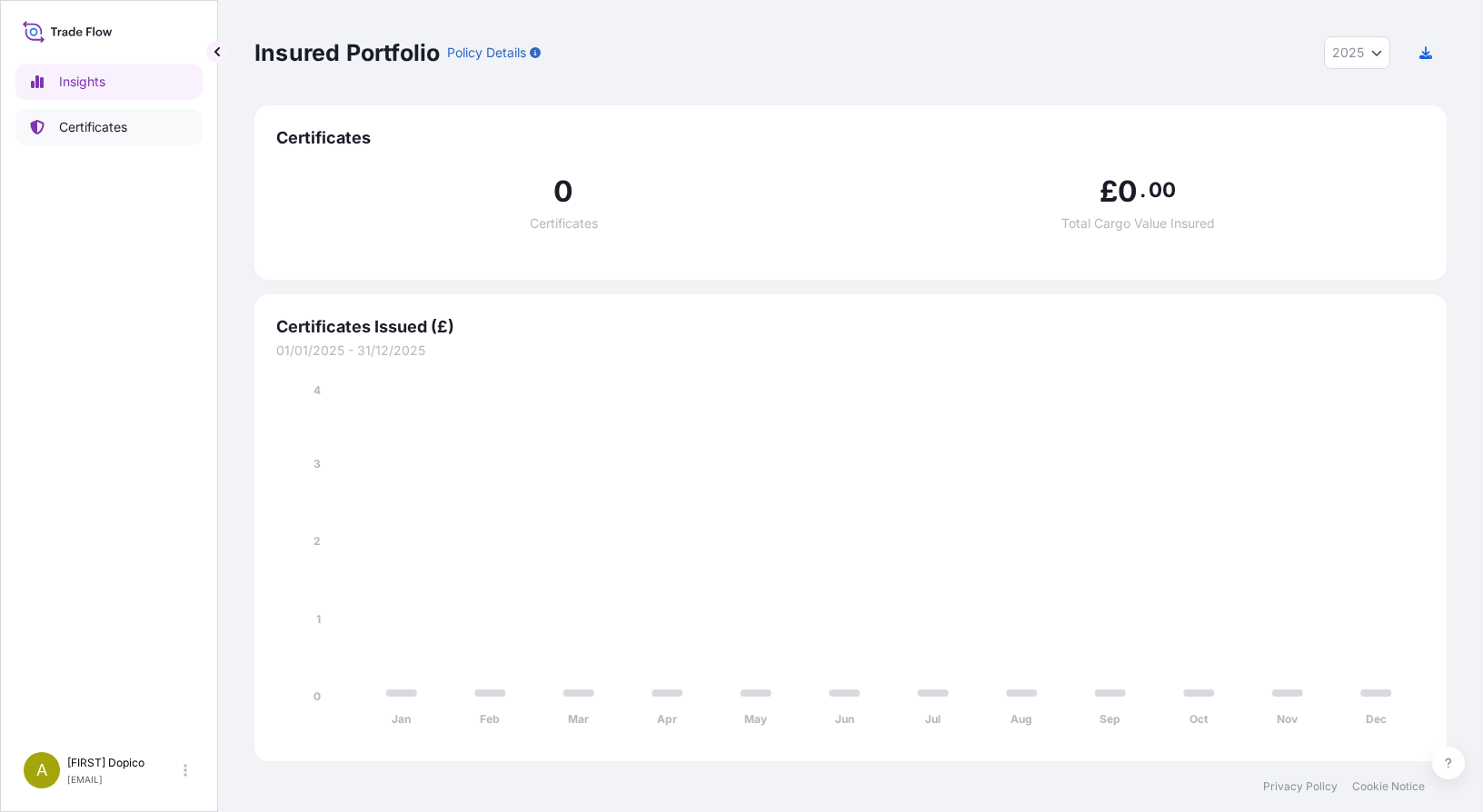 click on "Certificates" at bounding box center (93, 127) 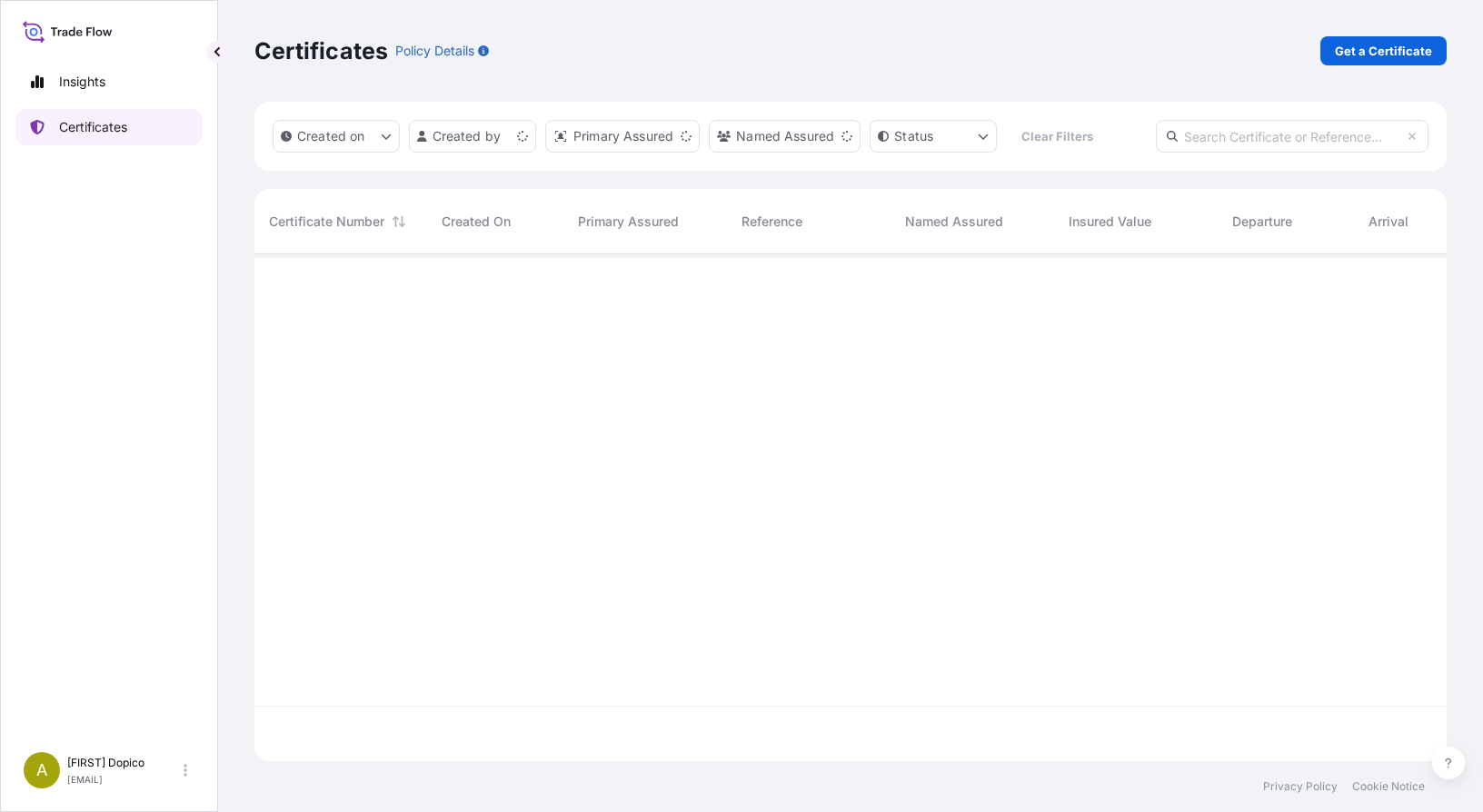 scroll, scrollTop: 15, scrollLeft: 15, axis: both 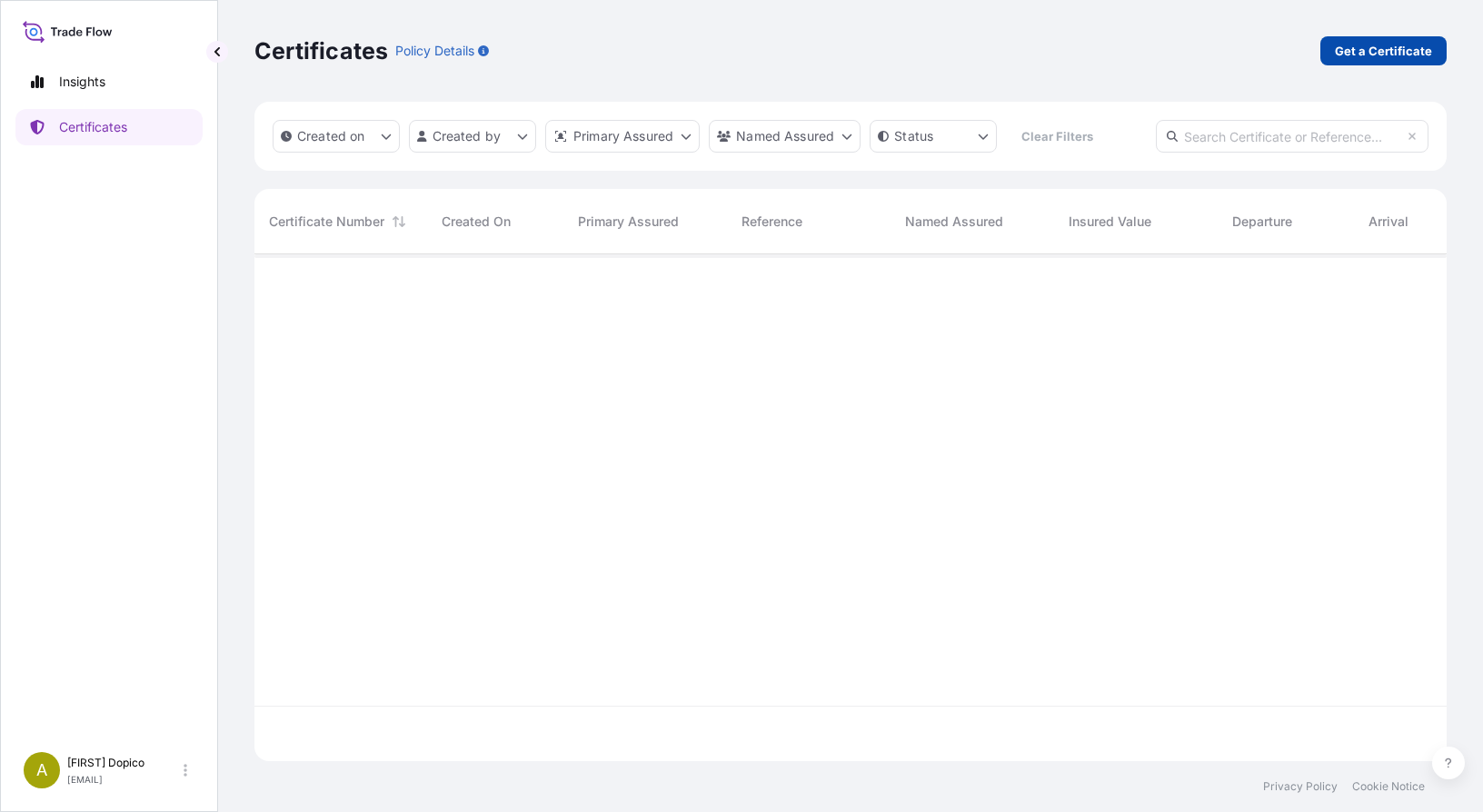 click on "Get a Certificate" at bounding box center (1383, 51) 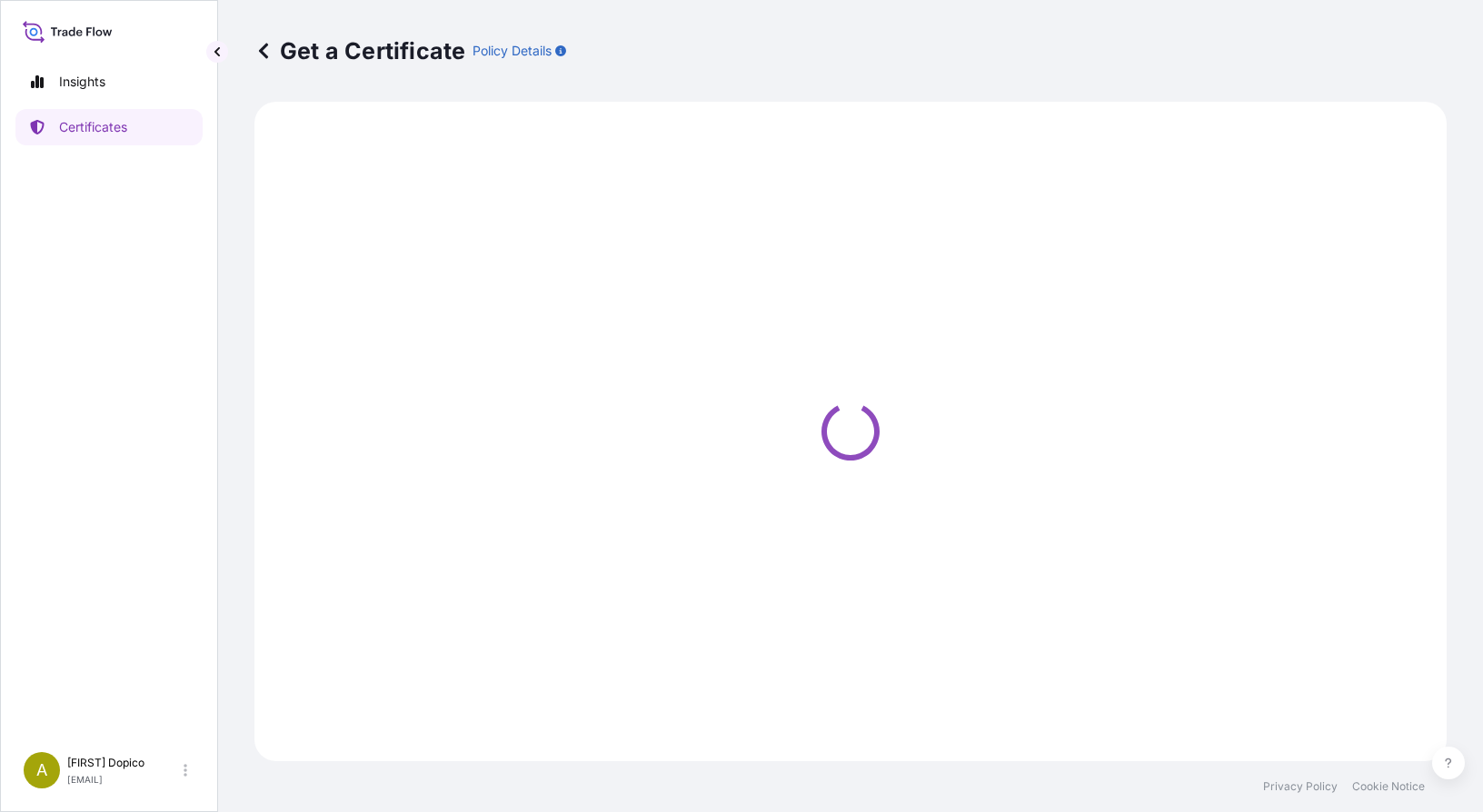select on "Sea" 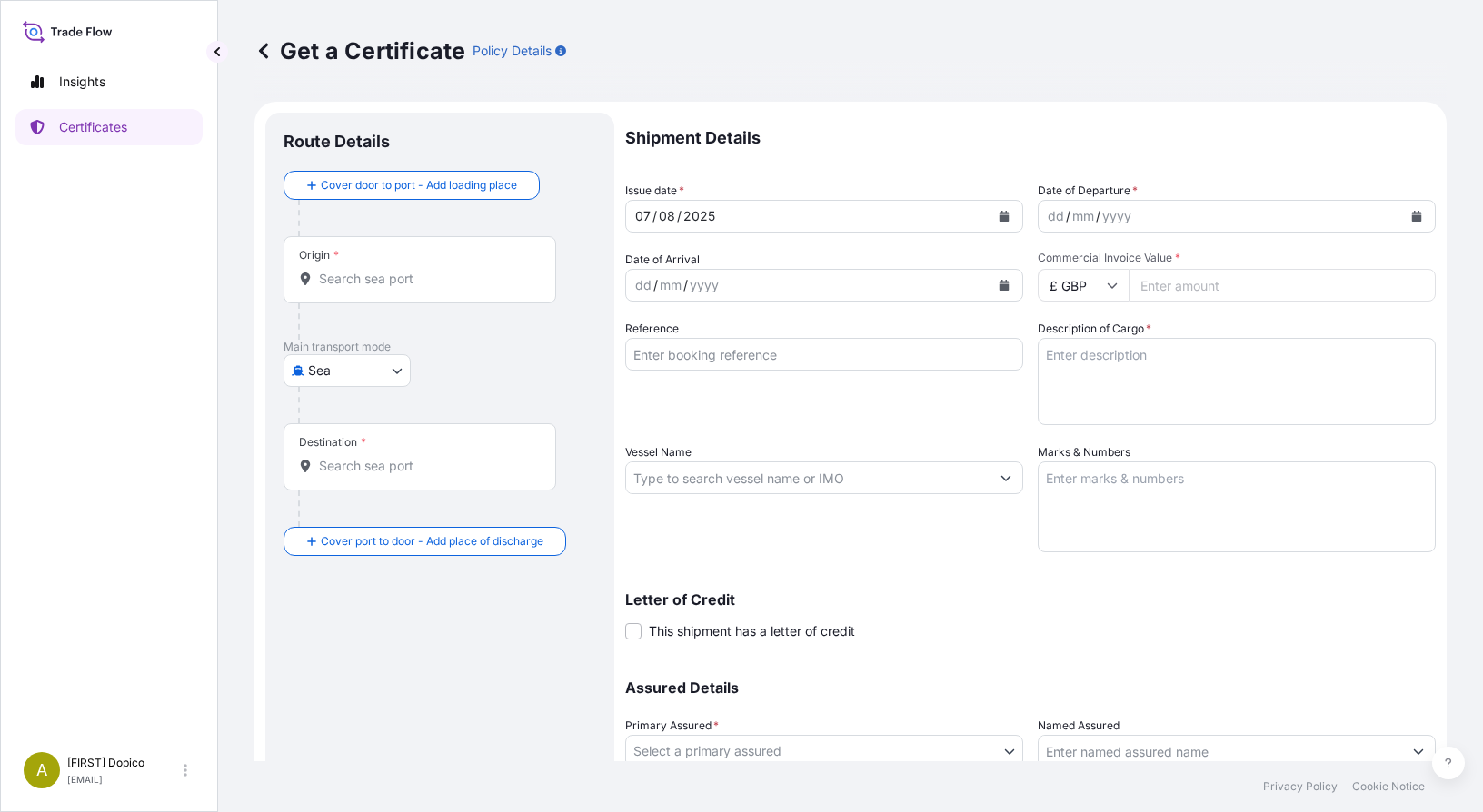 scroll, scrollTop: 141, scrollLeft: 0, axis: vertical 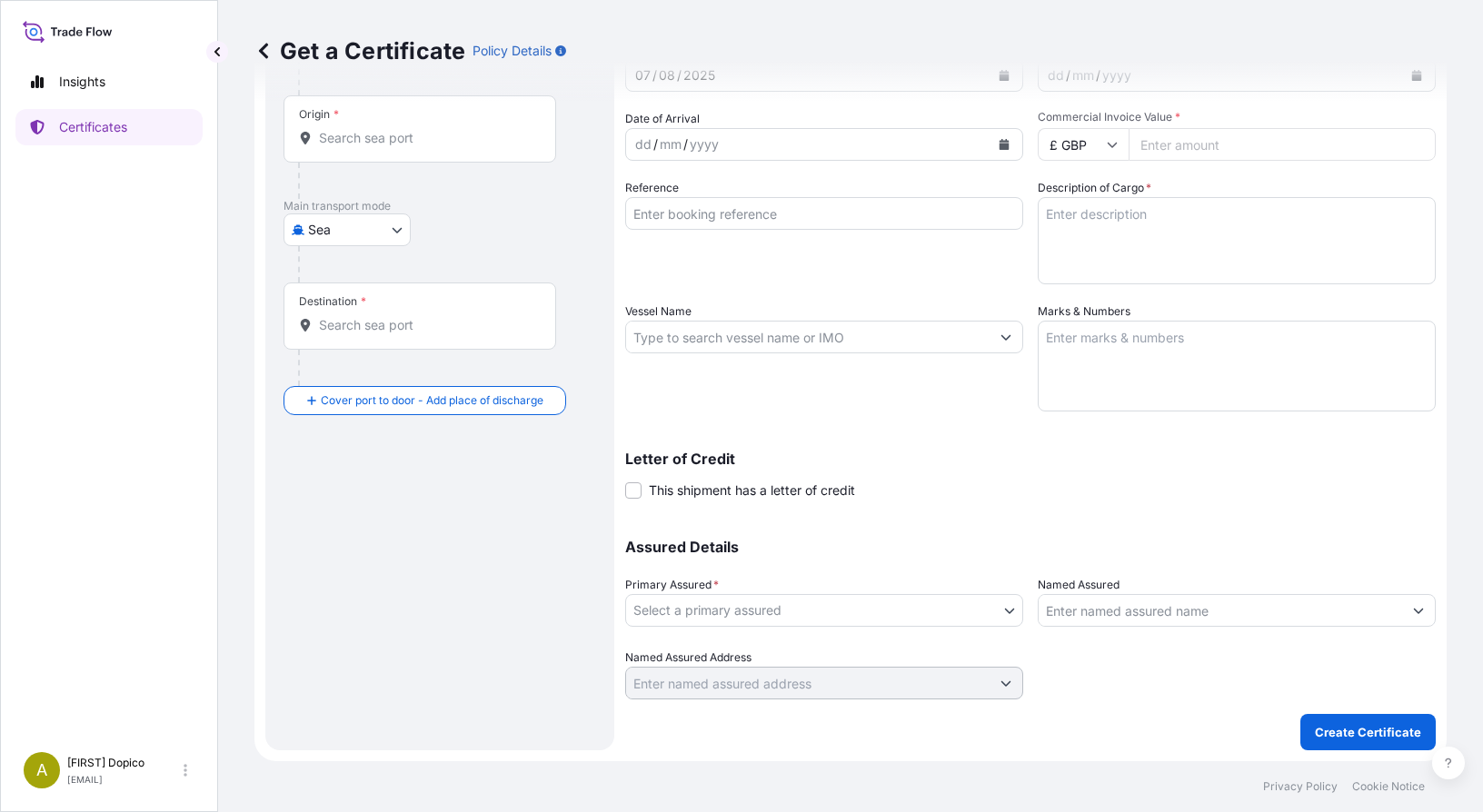 click on "Insights Certificates A [FIRST]   [LAST] [EMAIL] Get a Certificate Policy Details Route Details   Cover door to port - Add loading place Place of loading Road / Inland Road / Inland Origin * Main transport mode Sea Air Road Sea Destination * Cover port to door - Add place of discharge Road / Inland Road / Inland Place of Discharge Shipment Details Issue date * [DATE] Date of Departure * dd / mm / yyyy Date of Arrival dd / mm / yyyy Commodity As Per Policy Declaration Packing Category Commercial Invoice Value    * £ GBP Reference Description of Cargo * Vessel Name Marks \u0026 Numbers Letter of Credit This shipment has a letter of credit Letter of credit * Letter of credit may not exceed 12000 characters Assured Details Primary Assured * Select a primary assured IMPERIAL TOBACCO INTERNATIONAL LTD Named Assured Named Assured Address Create Certificate Privacy Policy Cookie Notice
0 Selected Date: [DATE]" at bounding box center (742, 406) 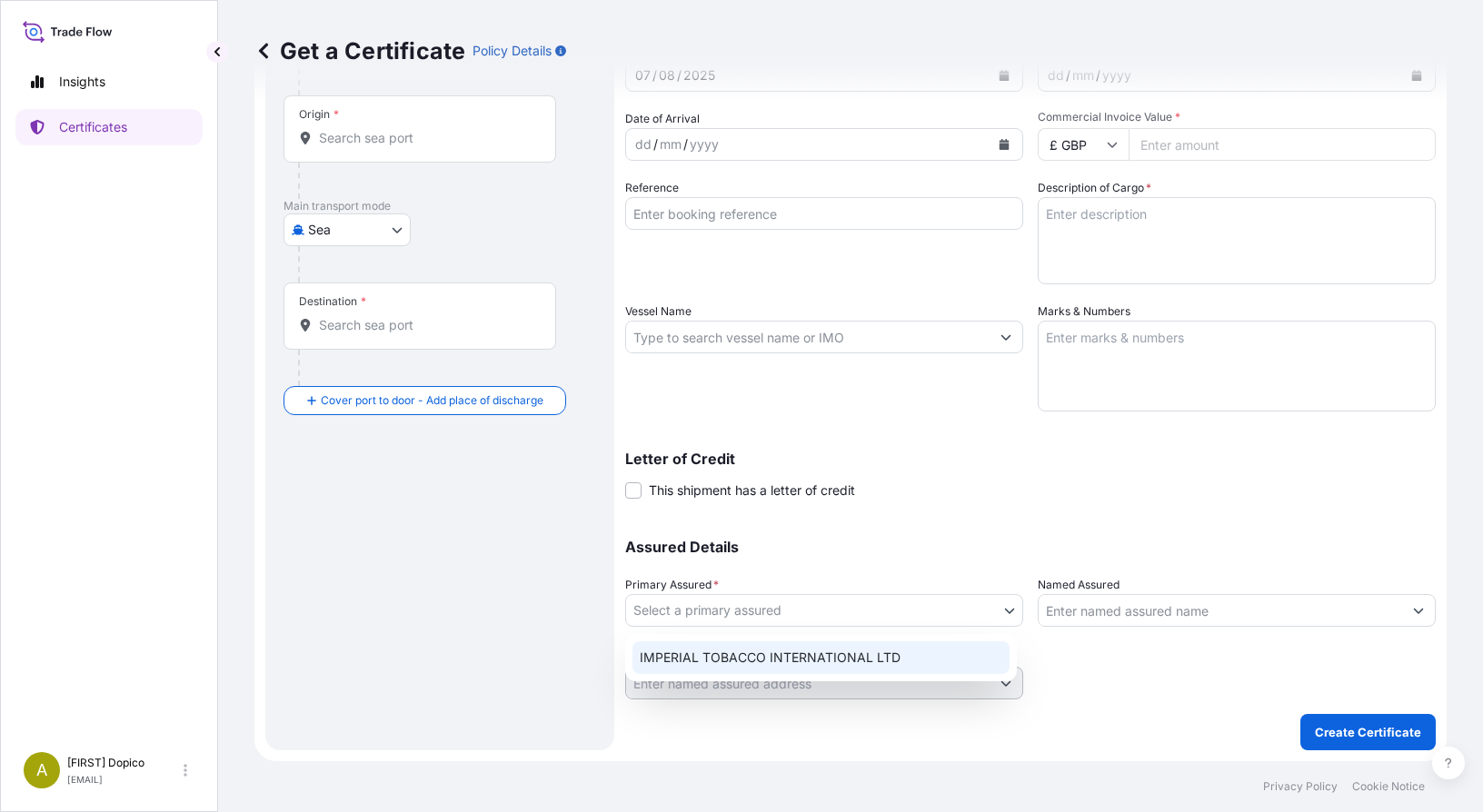 click on "IMPERIAL TOBACCO INTERNATIONAL LTD" at bounding box center (821, 658) 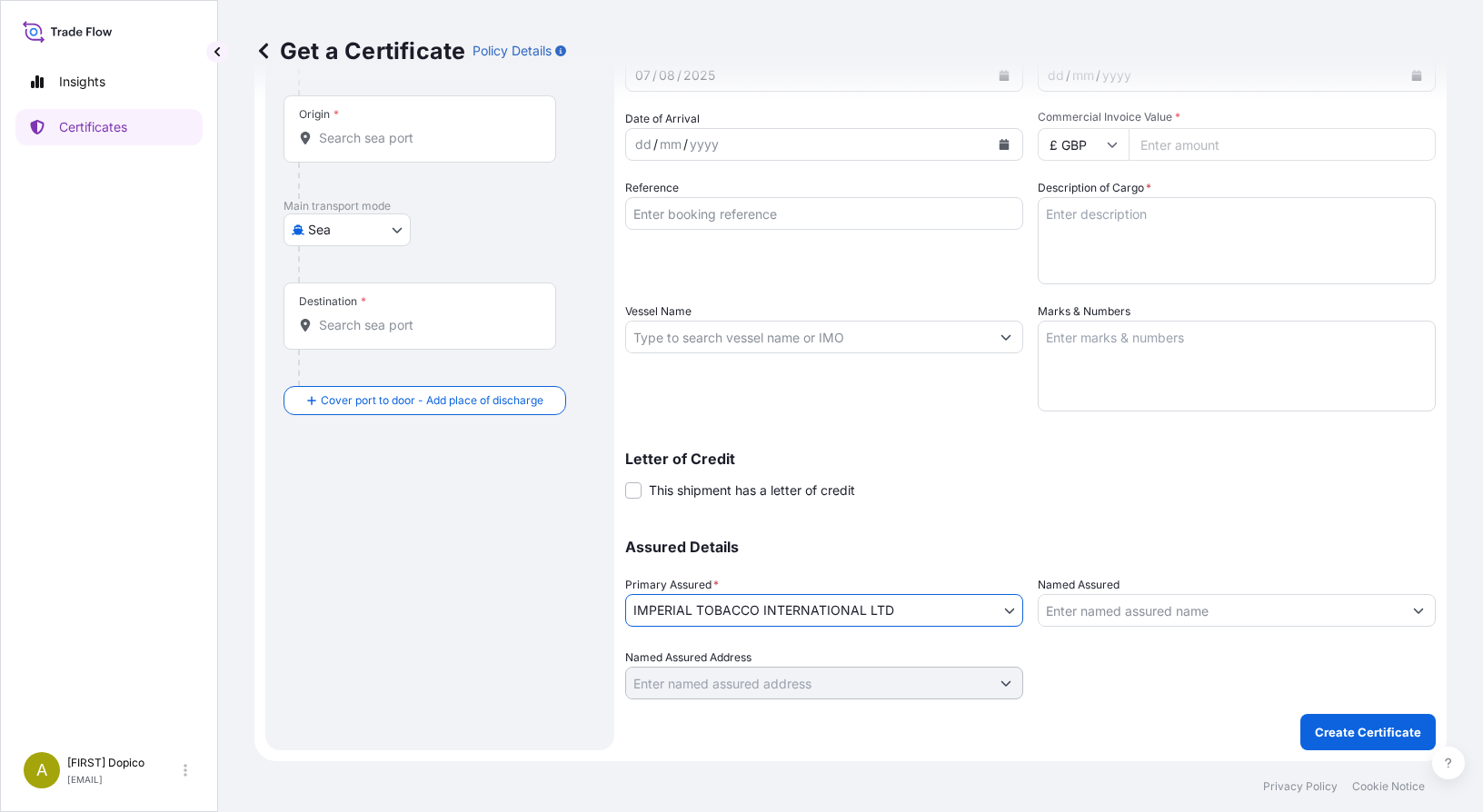 click on "Named Assured" at bounding box center [1220, 610] 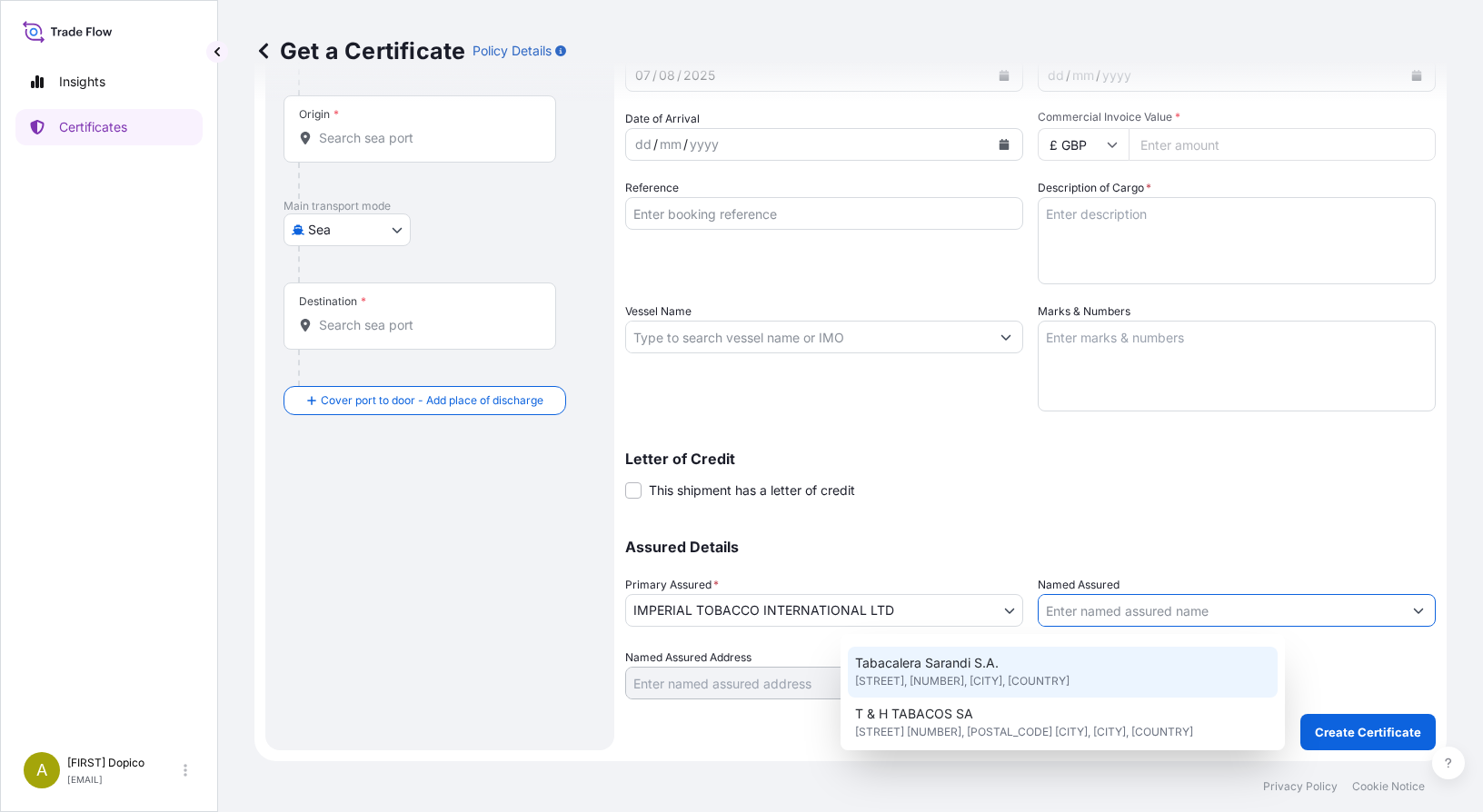 scroll, scrollTop: 389, scrollLeft: 0, axis: vertical 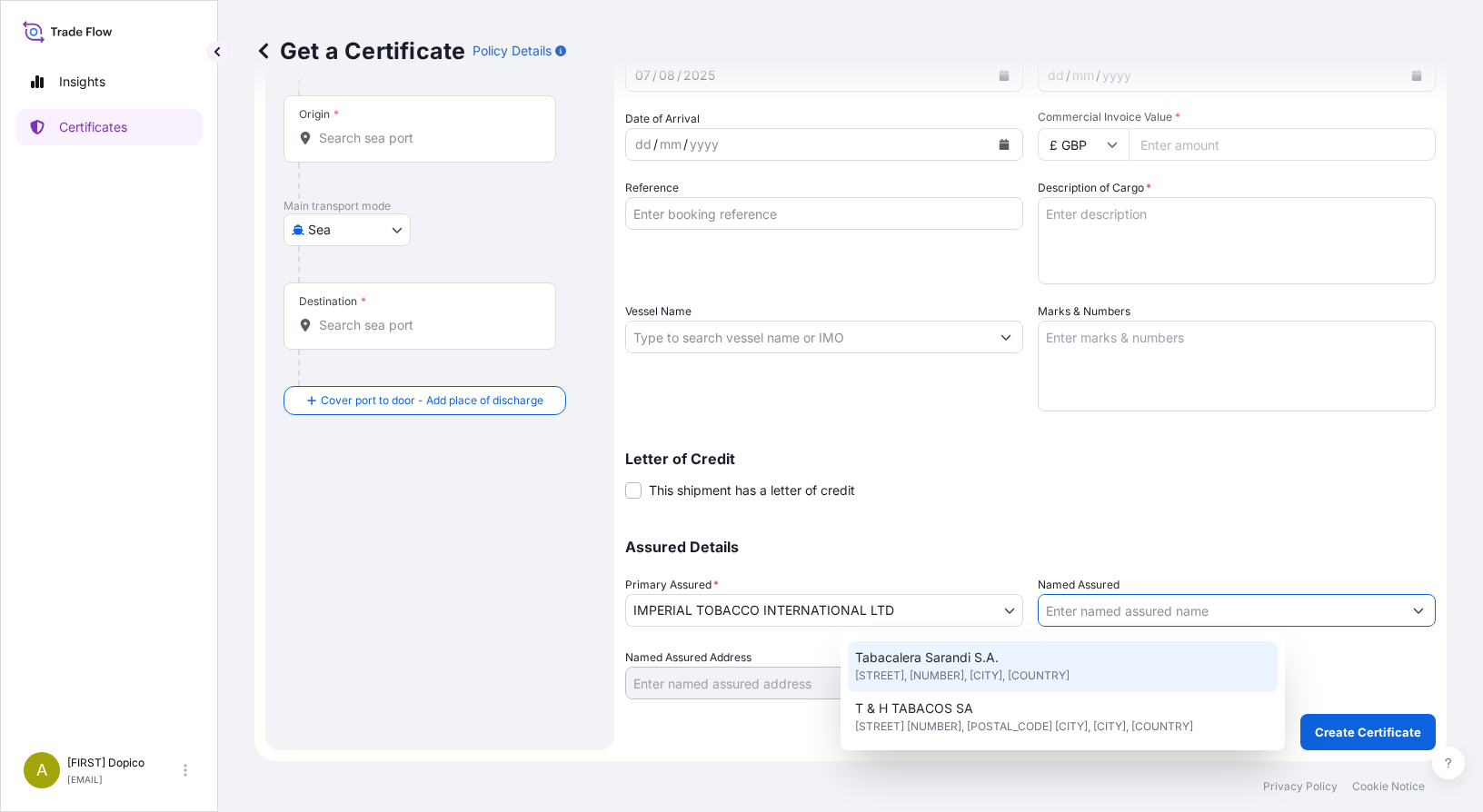click on "Named Assured" at bounding box center (1220, 610) 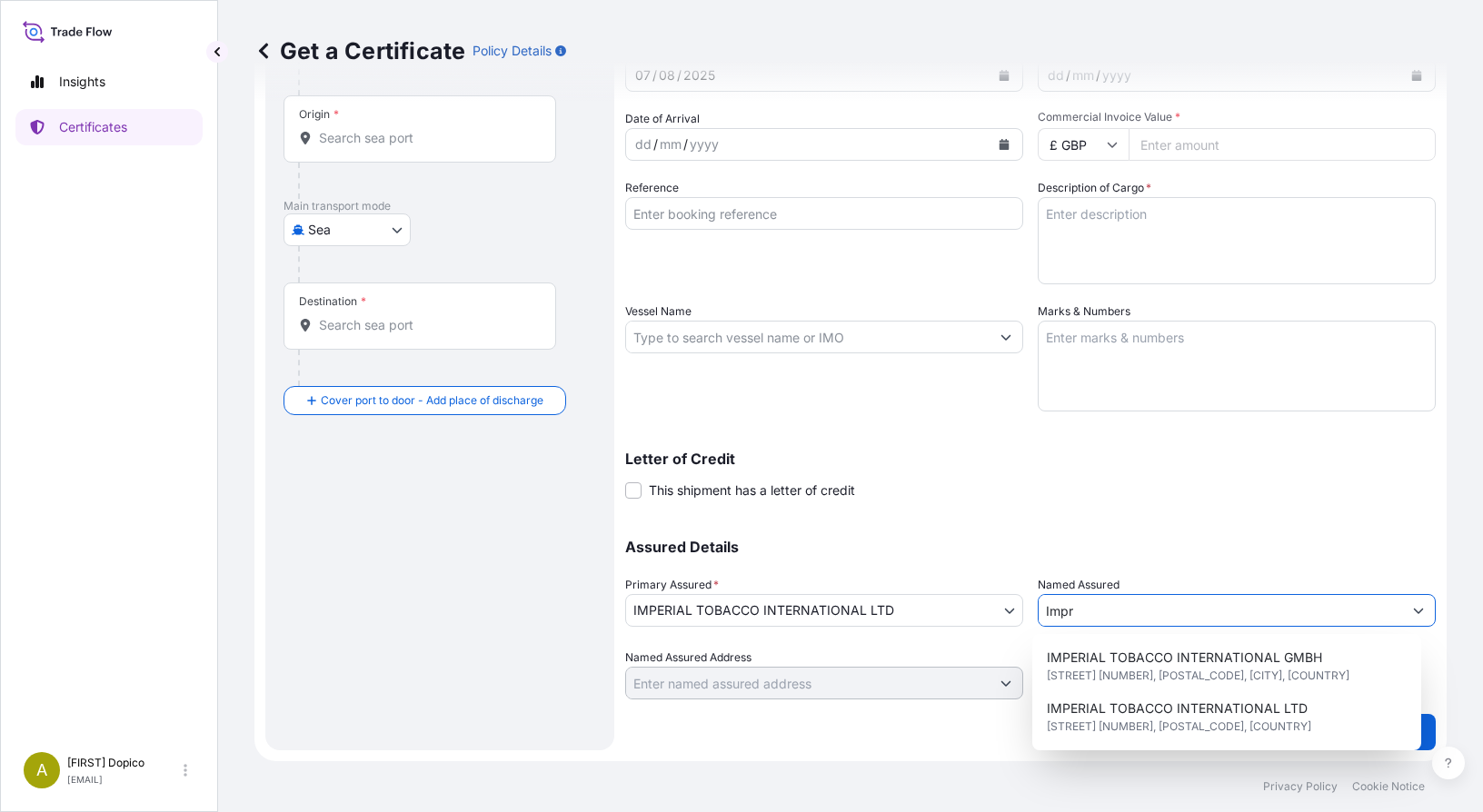 scroll, scrollTop: 0, scrollLeft: 0, axis: both 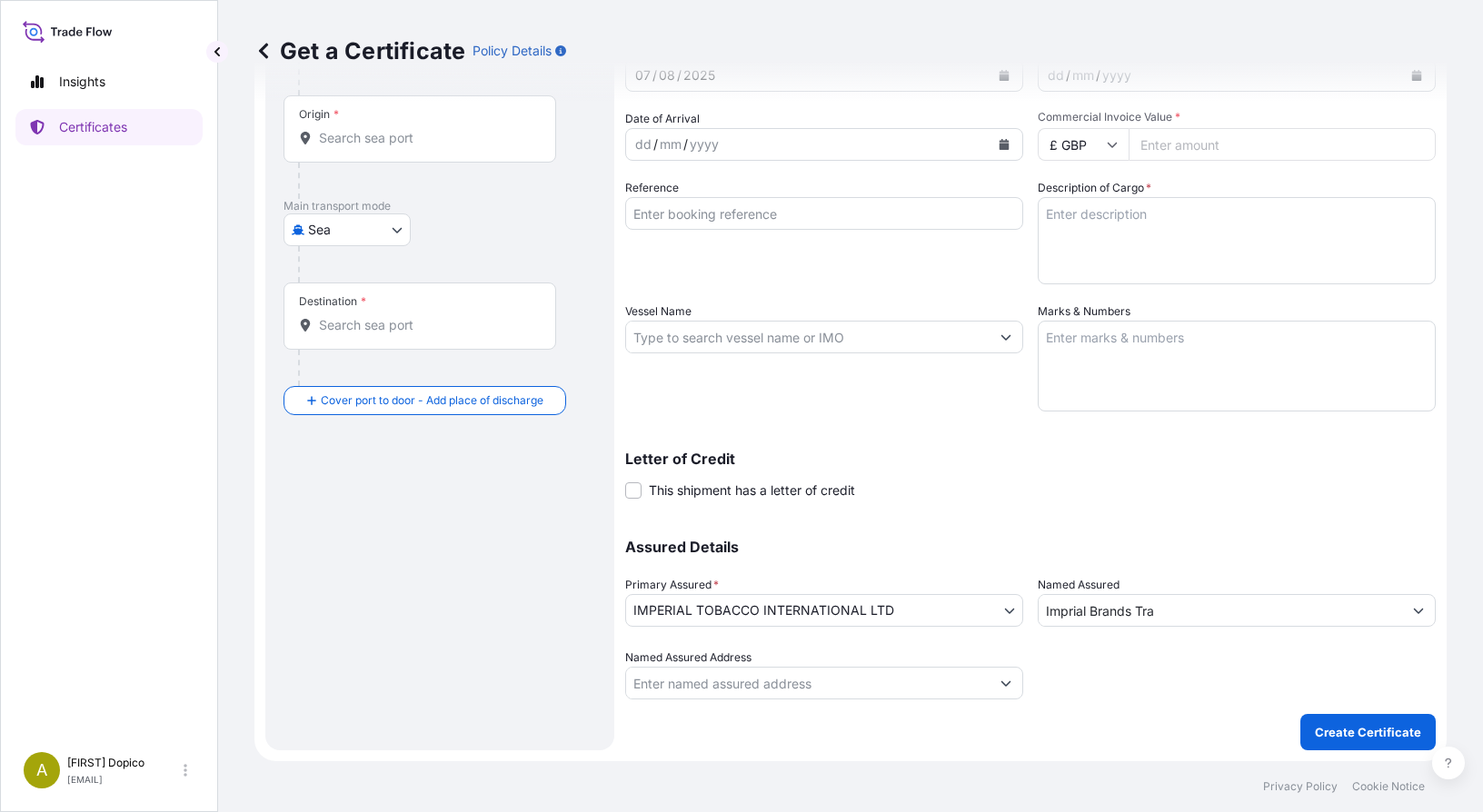 click on "Imprial Brands Tra" at bounding box center (1220, 610) 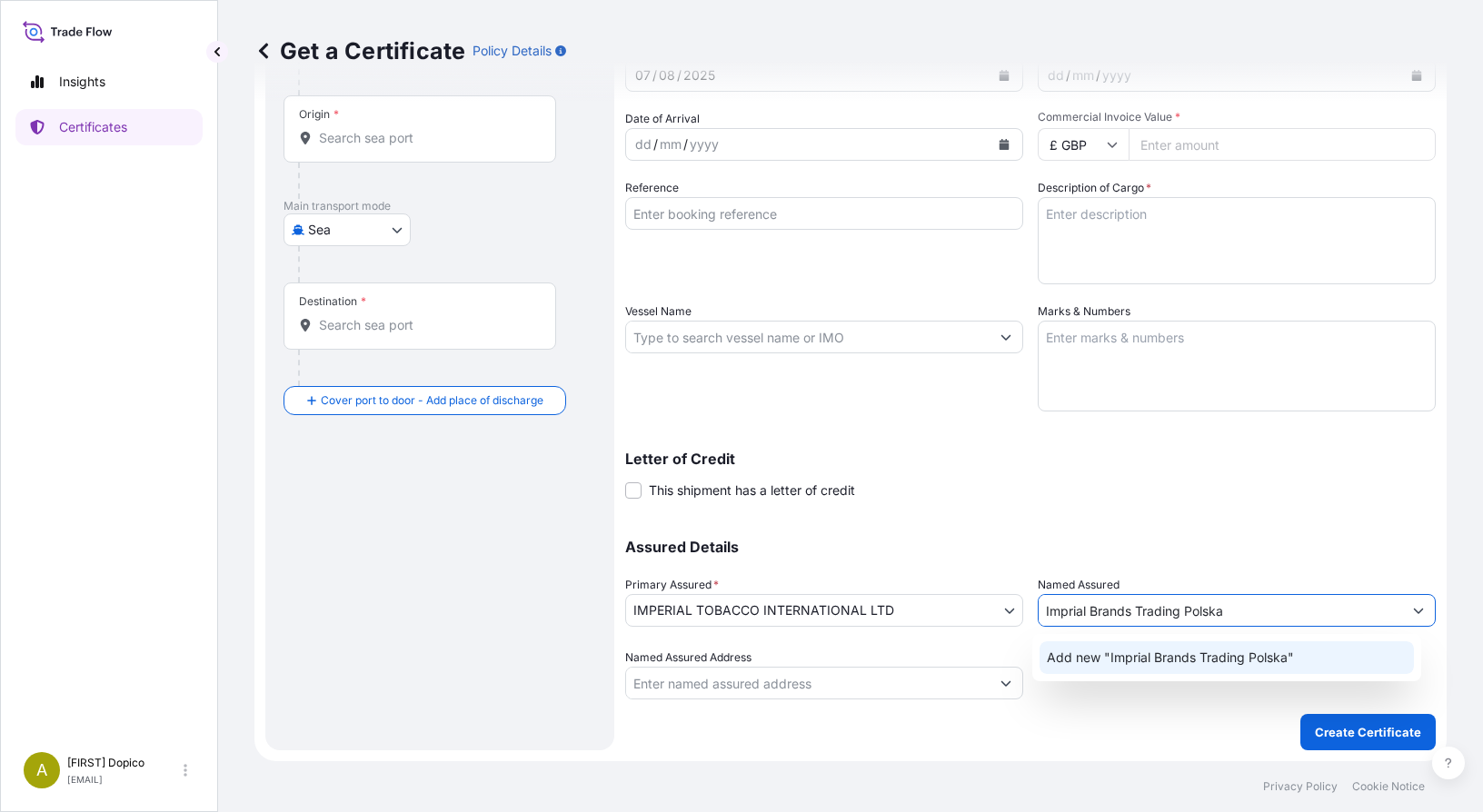 click on "Add new "Imprial Brands Trading Polska"" at bounding box center (1170, 658) 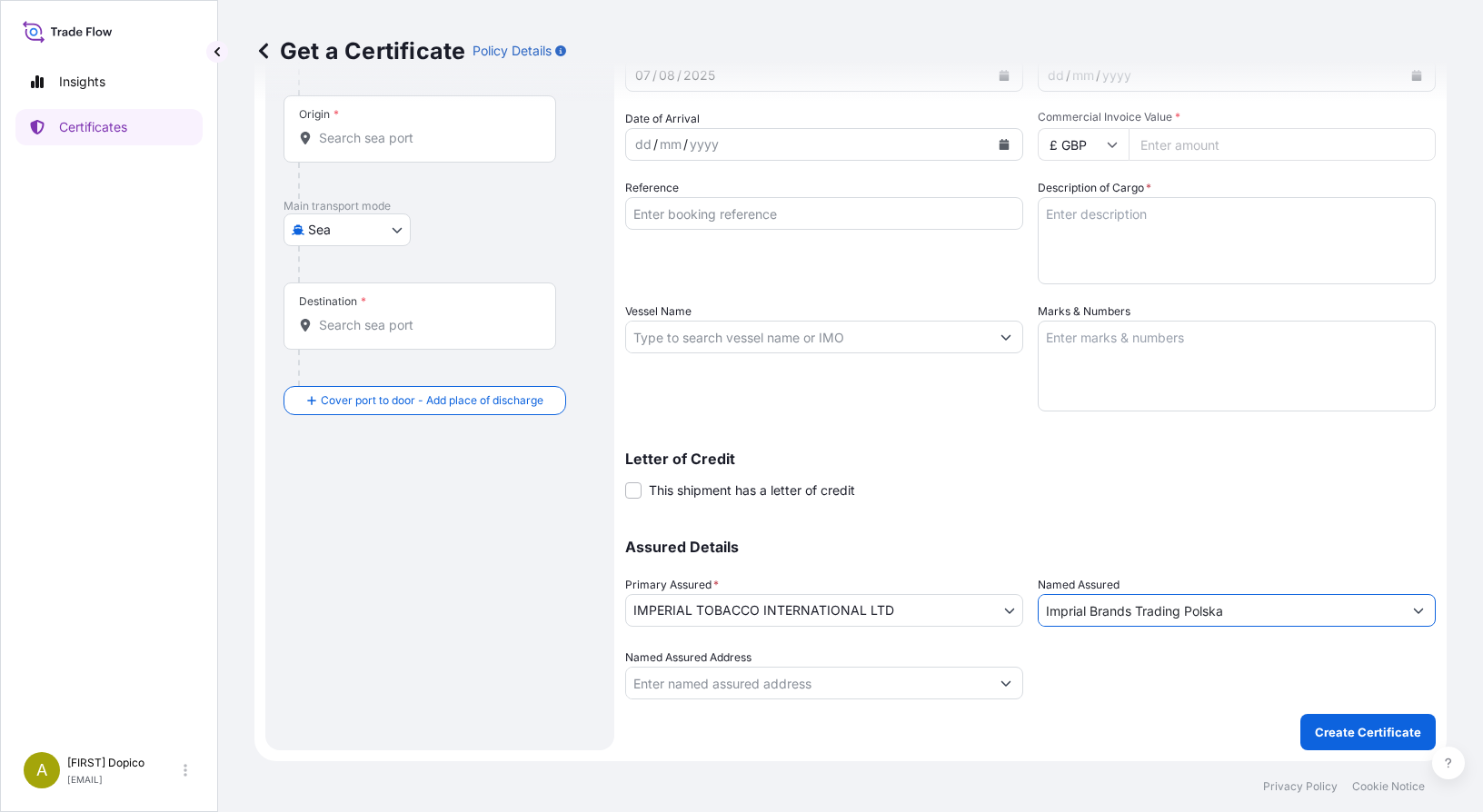 type on "Imprial Brands Trading Polska" 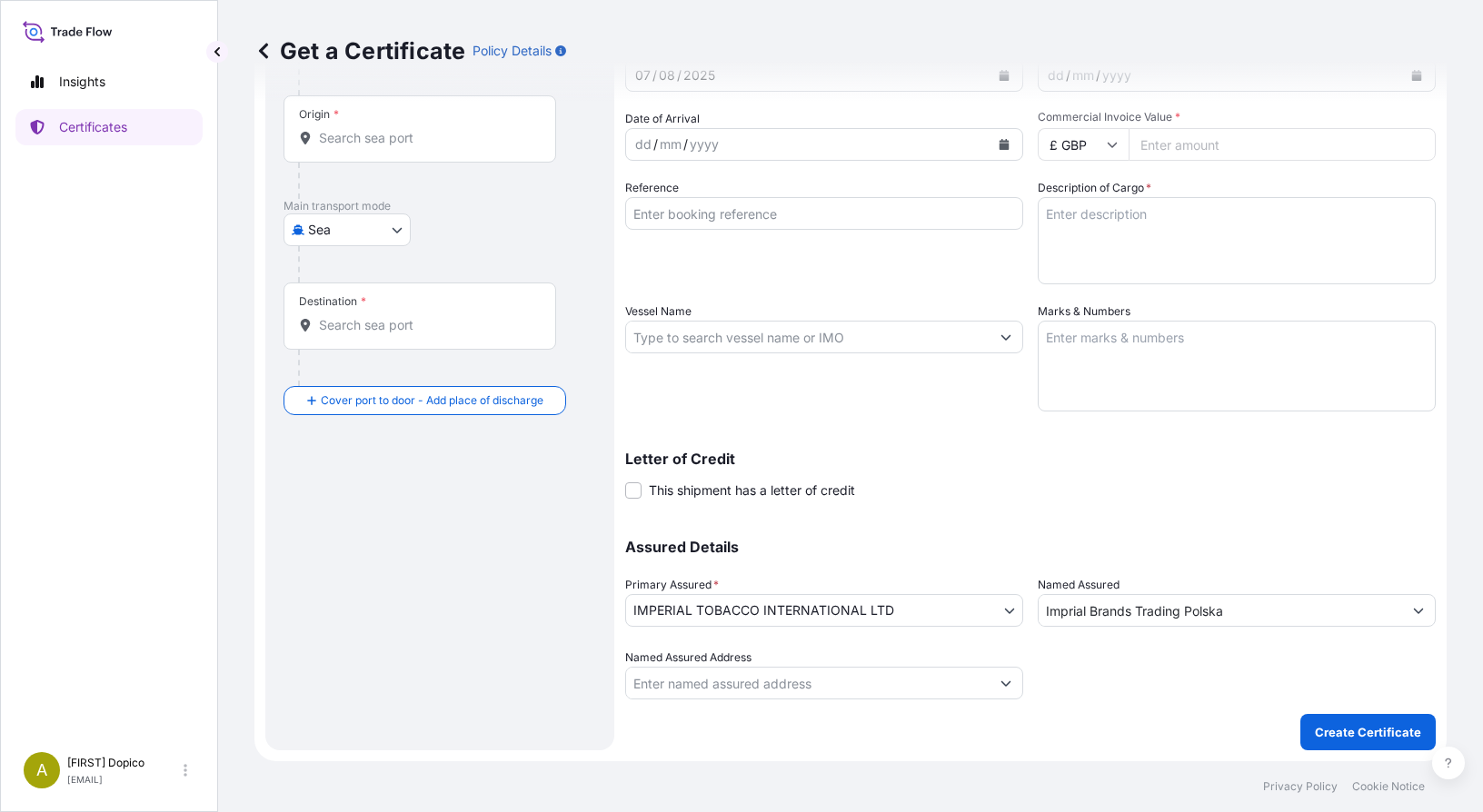 click on "Letter of Credit This shipment has a letter of credit Letter of credit * Letter of credit may not exceed 12000 characters" at bounding box center [1030, 475] 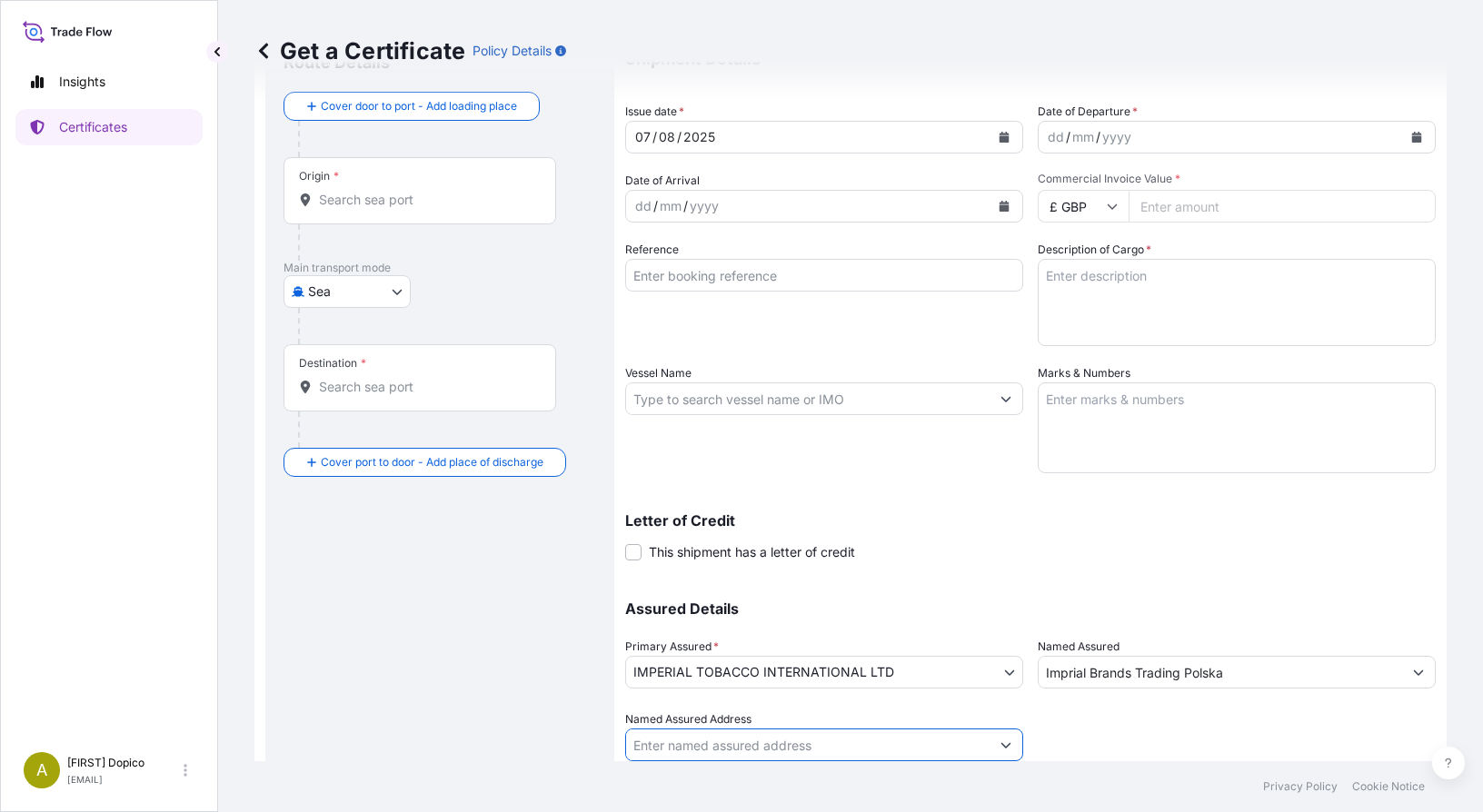 scroll, scrollTop: 0, scrollLeft: 0, axis: both 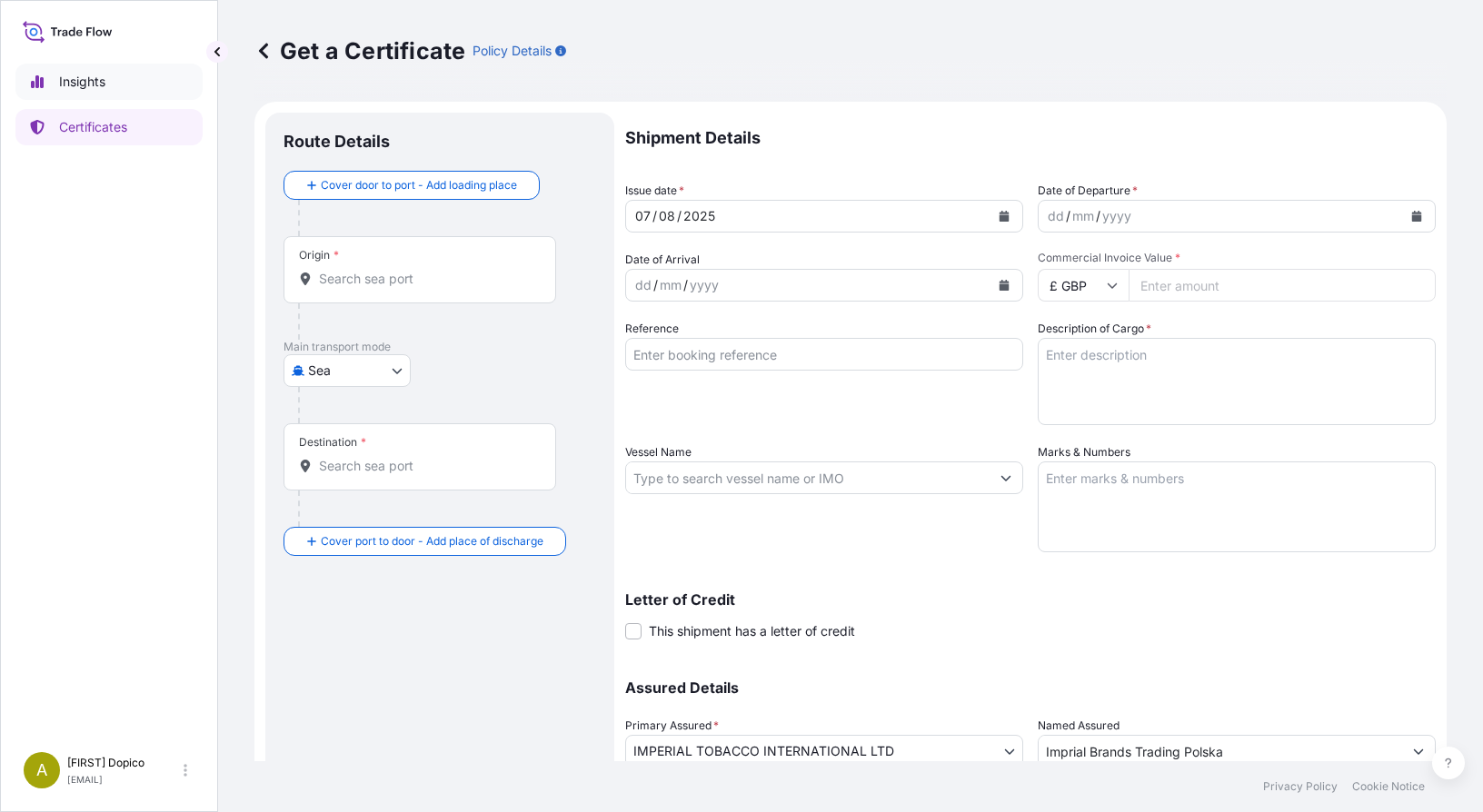 click on "Insights" at bounding box center (82, 82) 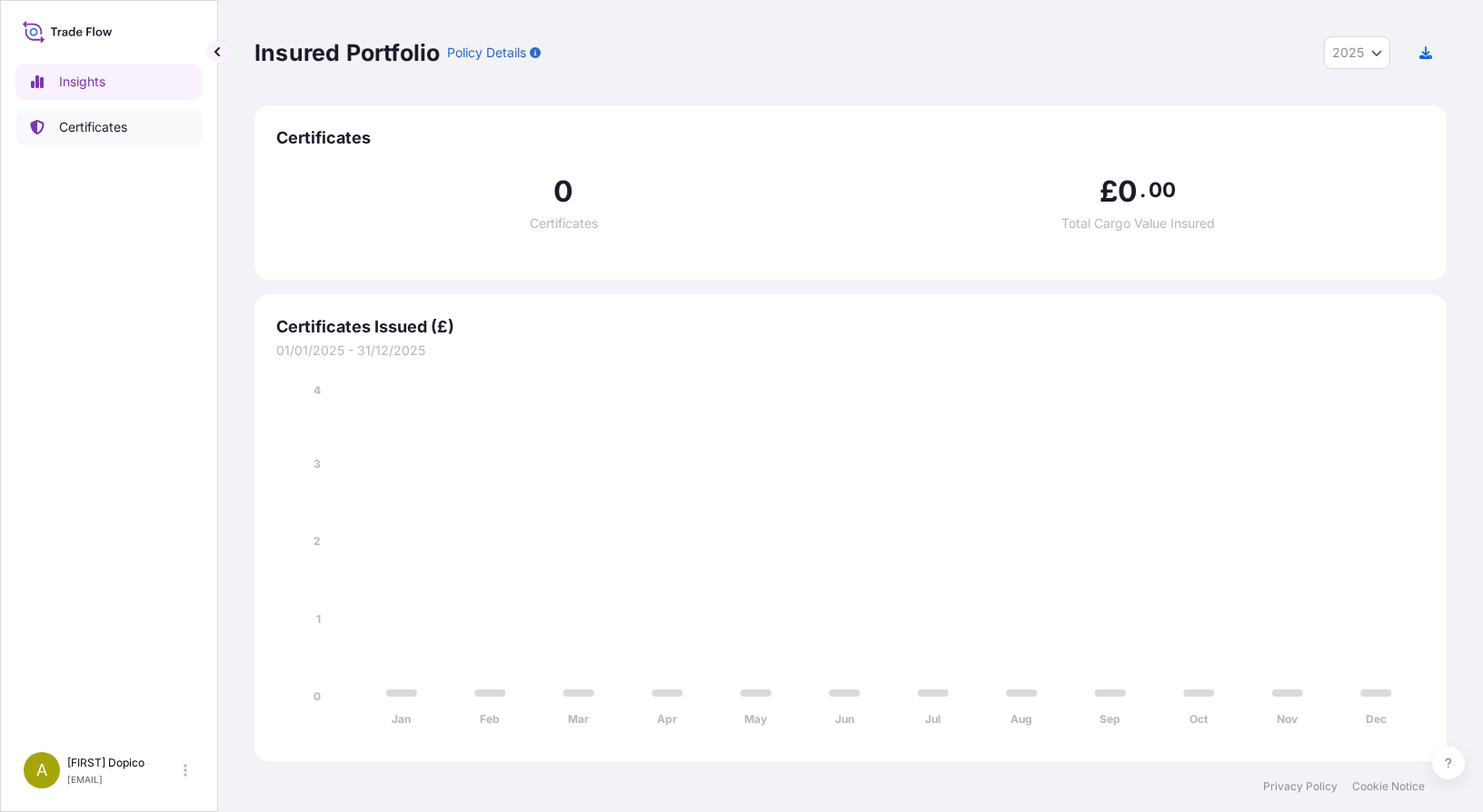 click on "Certificates" at bounding box center [93, 127] 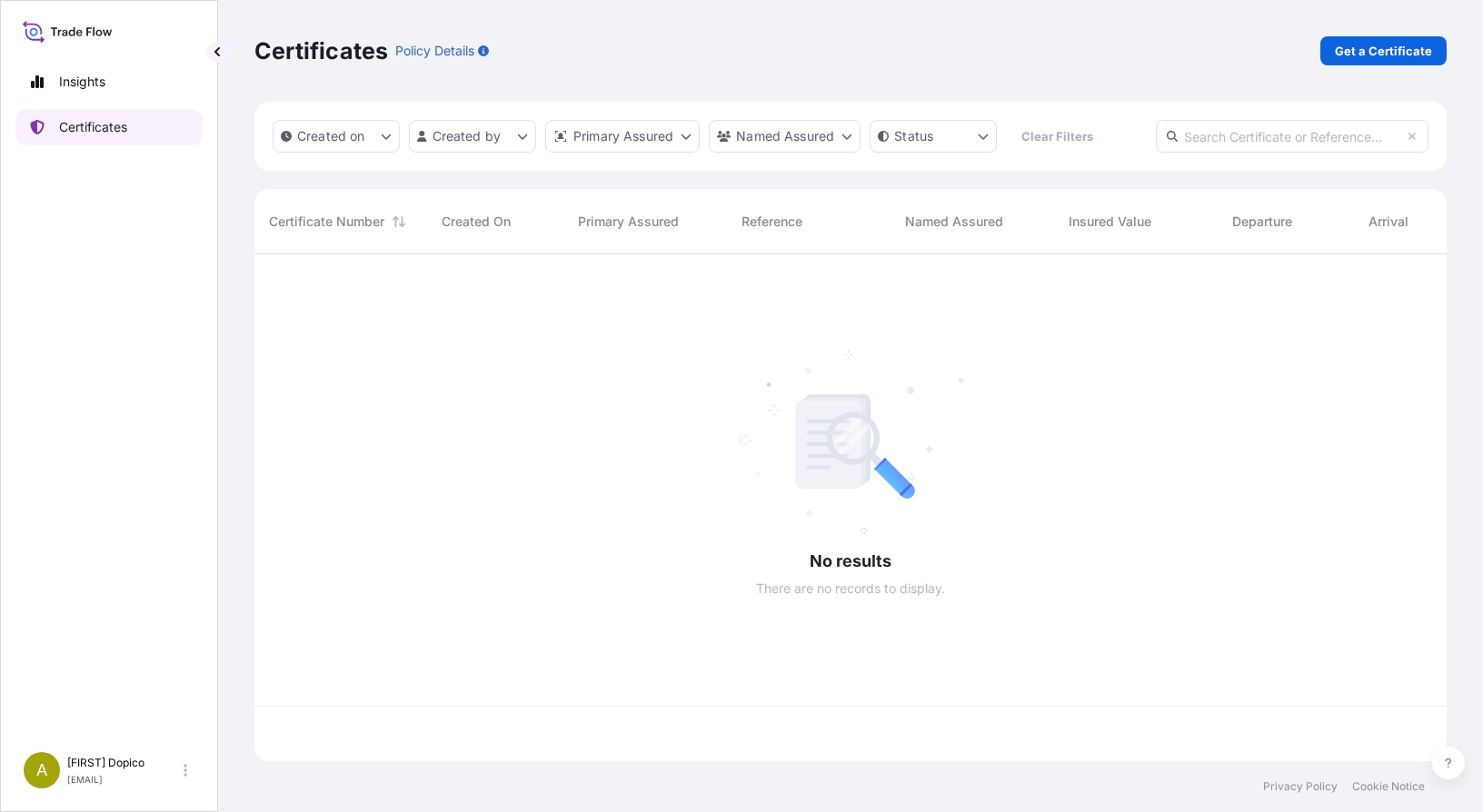 scroll, scrollTop: 15, scrollLeft: 15, axis: both 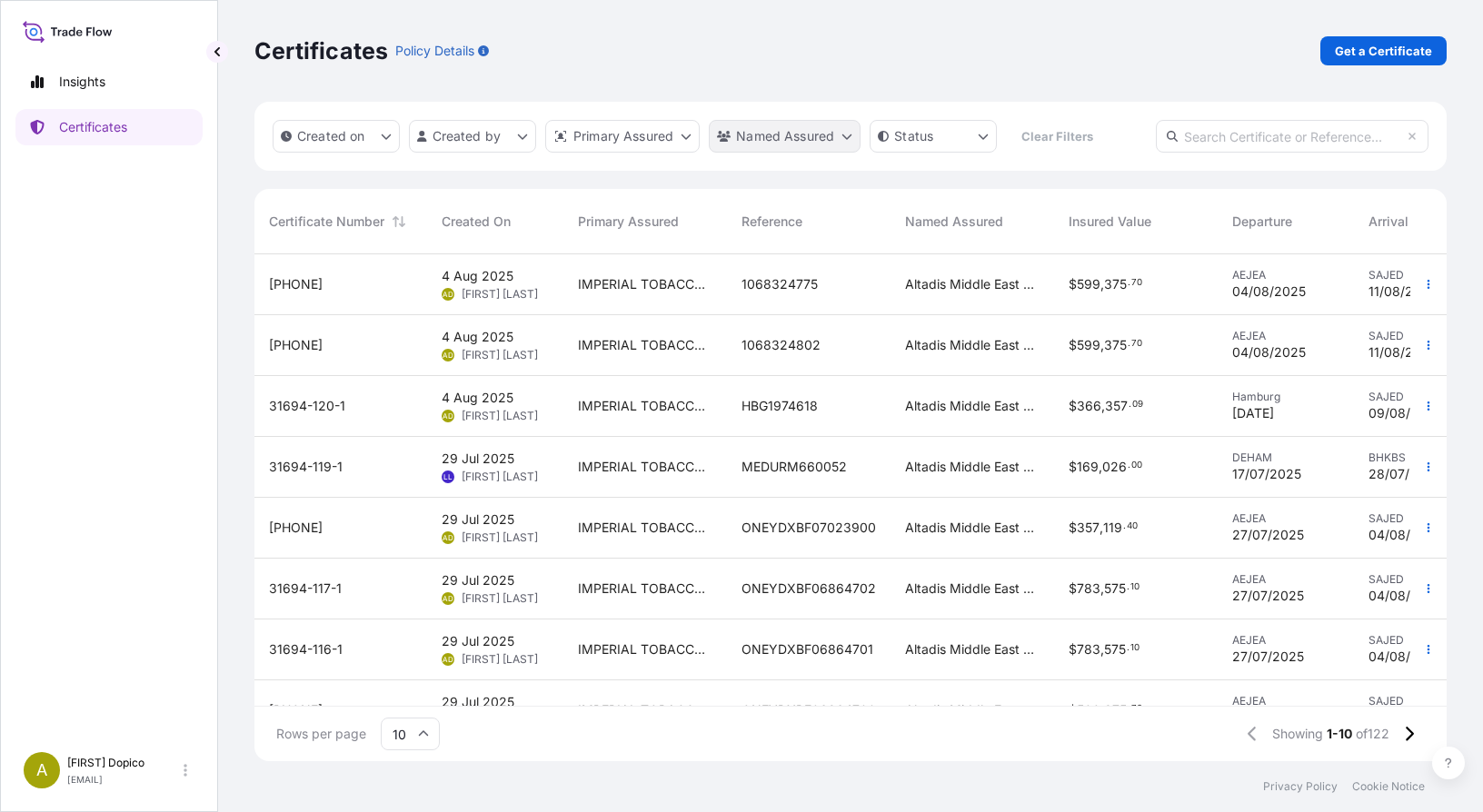 click on "Insights Certificates A [FIRST]   [LAST] [EMAIL] Certificates Policy Details Get a Certificate Created on Created by Primary Assured Named Assured Status Clear Filters Certificate Number Created On Primary Assured Reference Named Assured Insured Value Departure Arrival Status [PHONE] [DATE] AD [FIRST] [LAST] IMPERIAL TOBACCO INTERNATIONAL LTD [NUMBER] Altadis Middle East FZCO $ [NUMBER] , [NUMBER] . [NUMBER] AEJEA [DATE] SAJED [DATE] Issued [PHONE] [DATE] AD [FIRST] [LAST] IMPERIAL TOBACCO INTERNATIONAL LTD [NUMBER] Altadis Middle East FZCO $ [NUMBER] , [NUMBER] . [NUMBER] AEJEA [DATE] SAJED [DATE] Issued [PHONE] [DATE] AD [FIRST] [LAST] IMPERIAL TOBACCO INTERNATIONAL LTD [NUMBER] Altadis Middle East FZCO $ [NUMBER] , [NUMBER] . [NUMBER] [CITY] [DATE] SAJED [DATE] Issued [PHONE] [DATE] LL [LAST] IMPERIAL TOBACCO INTERNATIONAL LTD [NUMBER] Altadis Middle East FZCO $ [NUMBER] , [NUMBER] . [NUMBER] DEHAM [DATE] BHKBS [DATE] Issued [PHONE] [DATE] AD $" at bounding box center [742, 406] 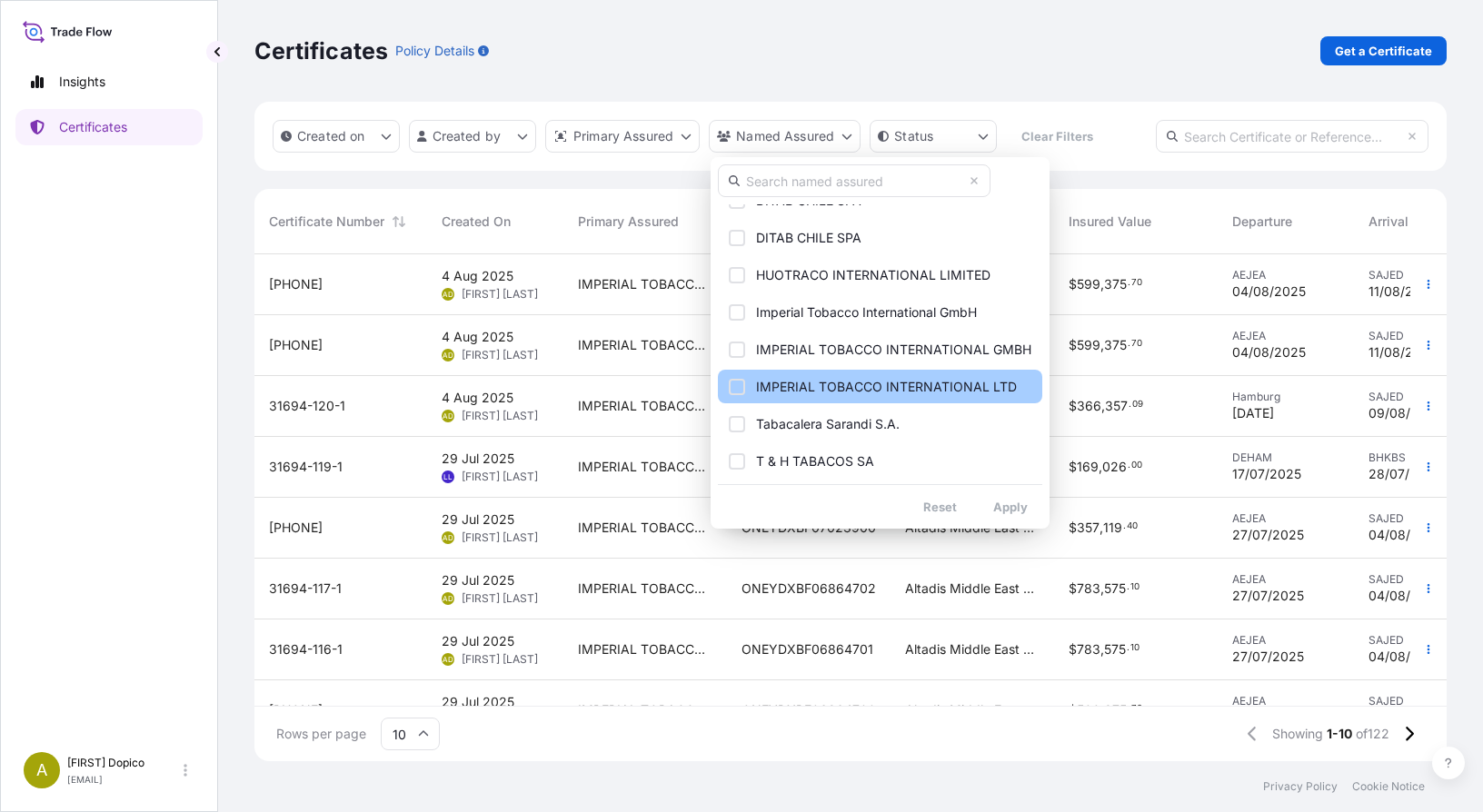 scroll, scrollTop: 96, scrollLeft: 0, axis: vertical 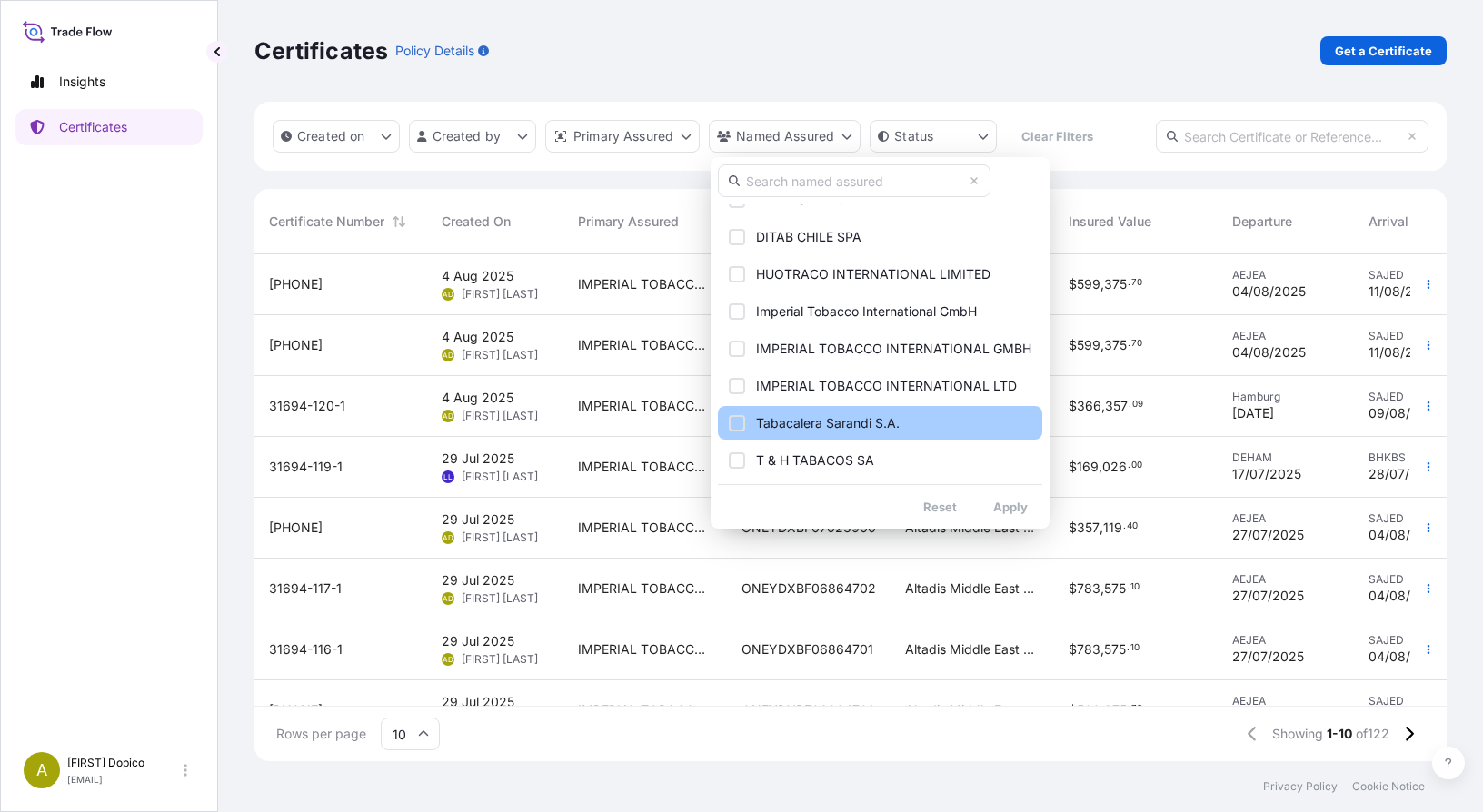 click at bounding box center (737, 423) 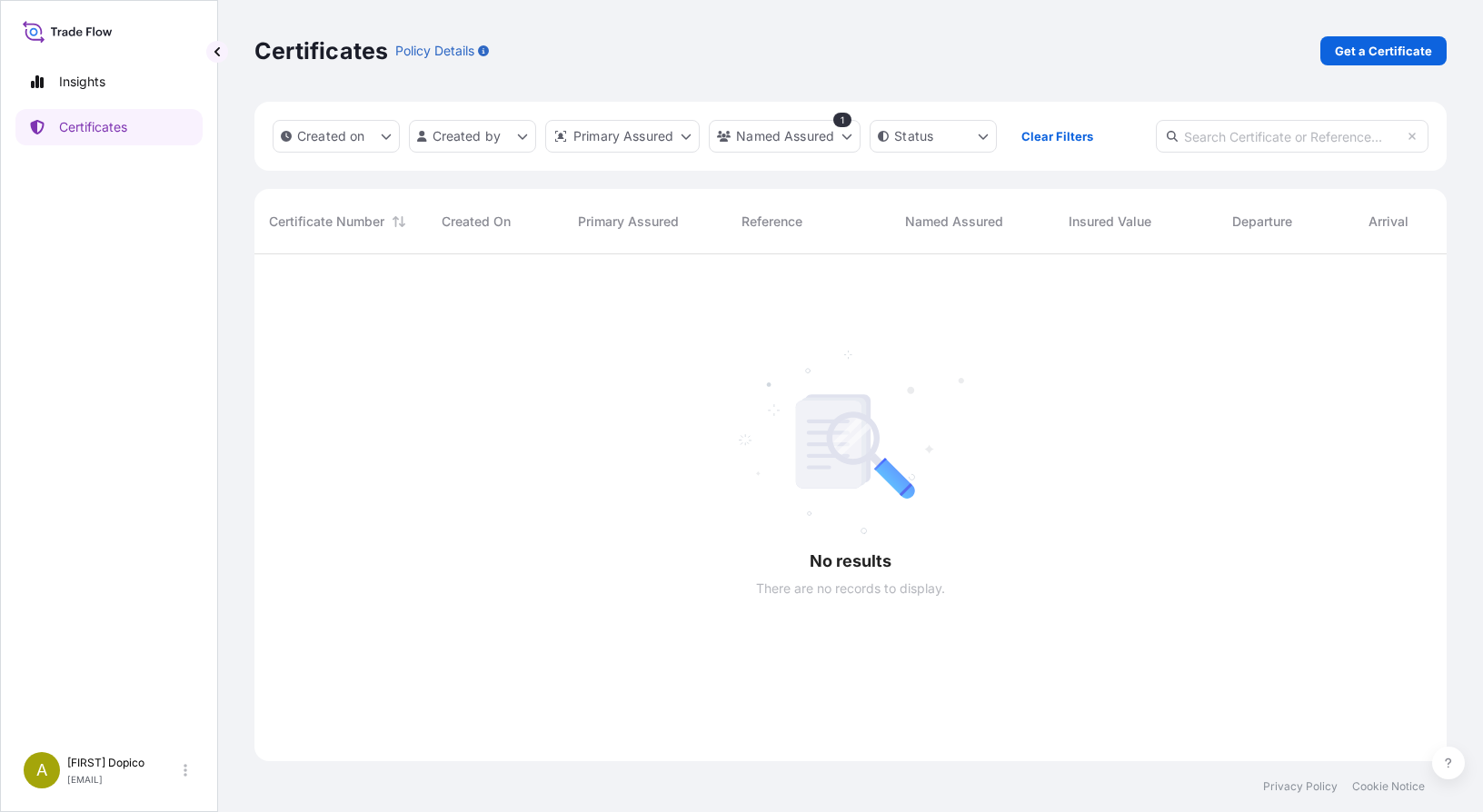 scroll, scrollTop: 15, scrollLeft: 15, axis: both 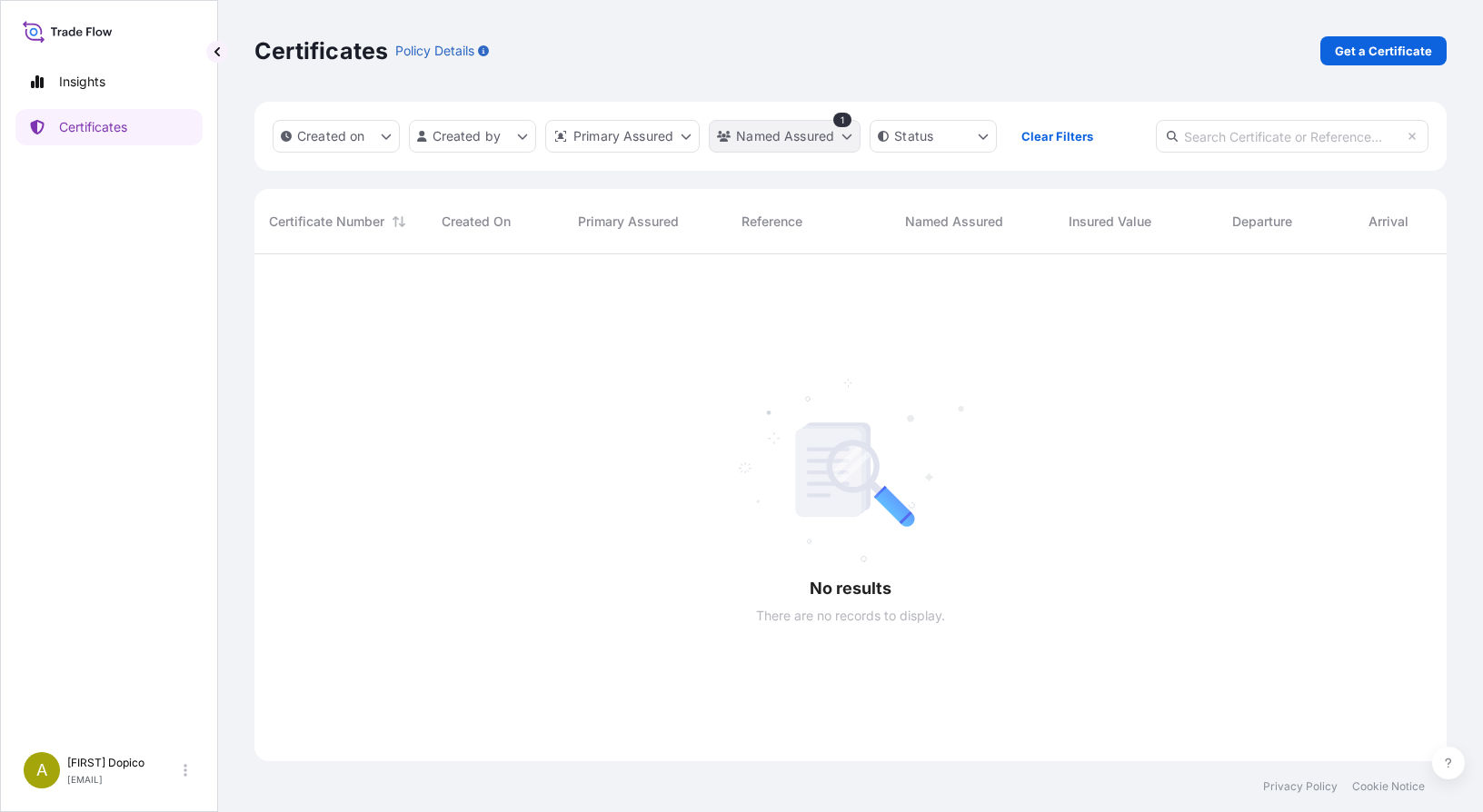 click on "Insights Certificates A Amalia   Dopico amalia.dopico@impbrands.com Certificates Policy Details Get a Certificate Created on Created by Primary Assured Named Assured 1 Status Clear Filters No results There are no records to display. Certificate Number Created On Primary Assured Reference Named Assured Insured Value Departure Arrival Status Privacy Policy Cookie Notice
0" at bounding box center [742, 406] 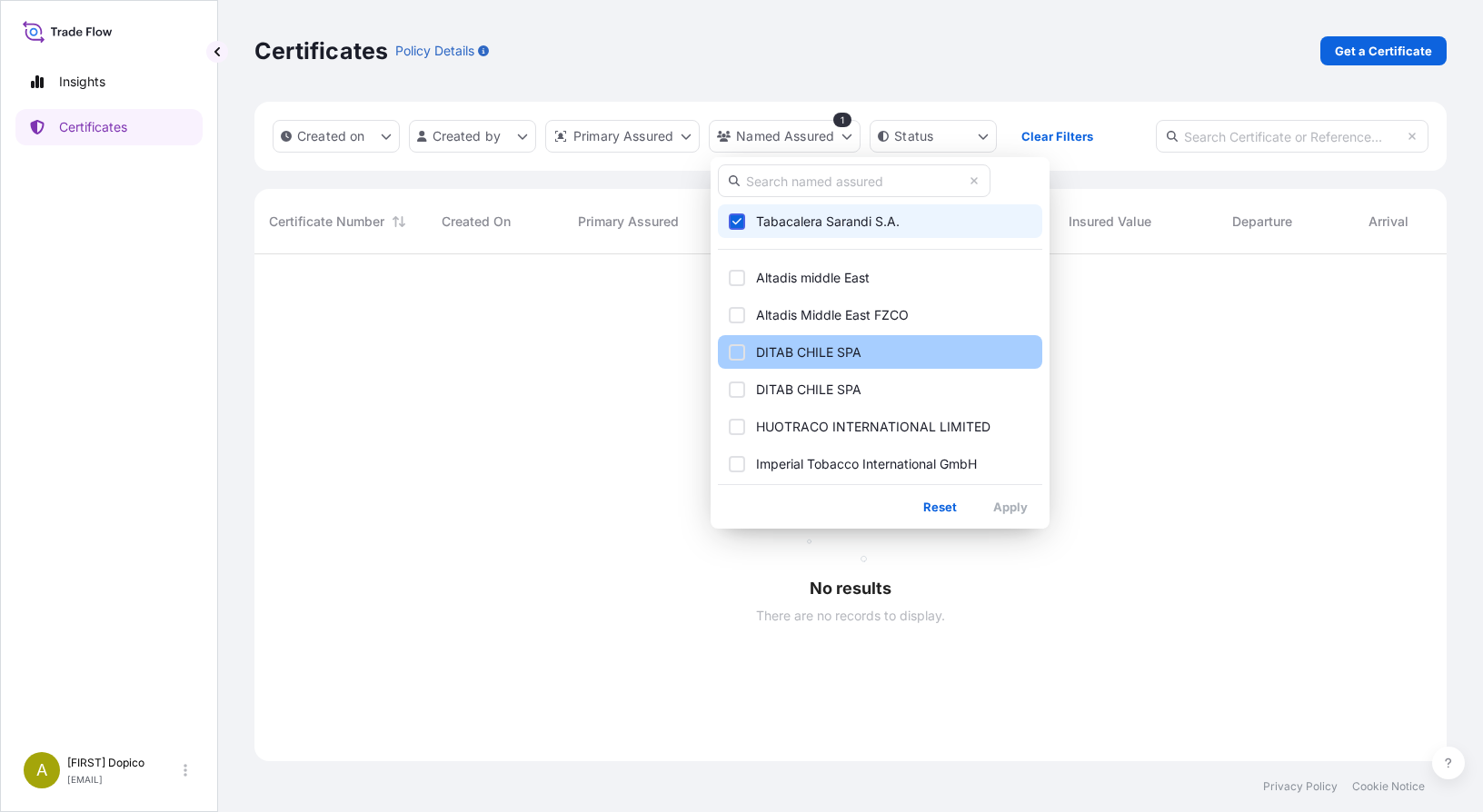 click on "DITAB CHILE SPA" at bounding box center (809, 352) 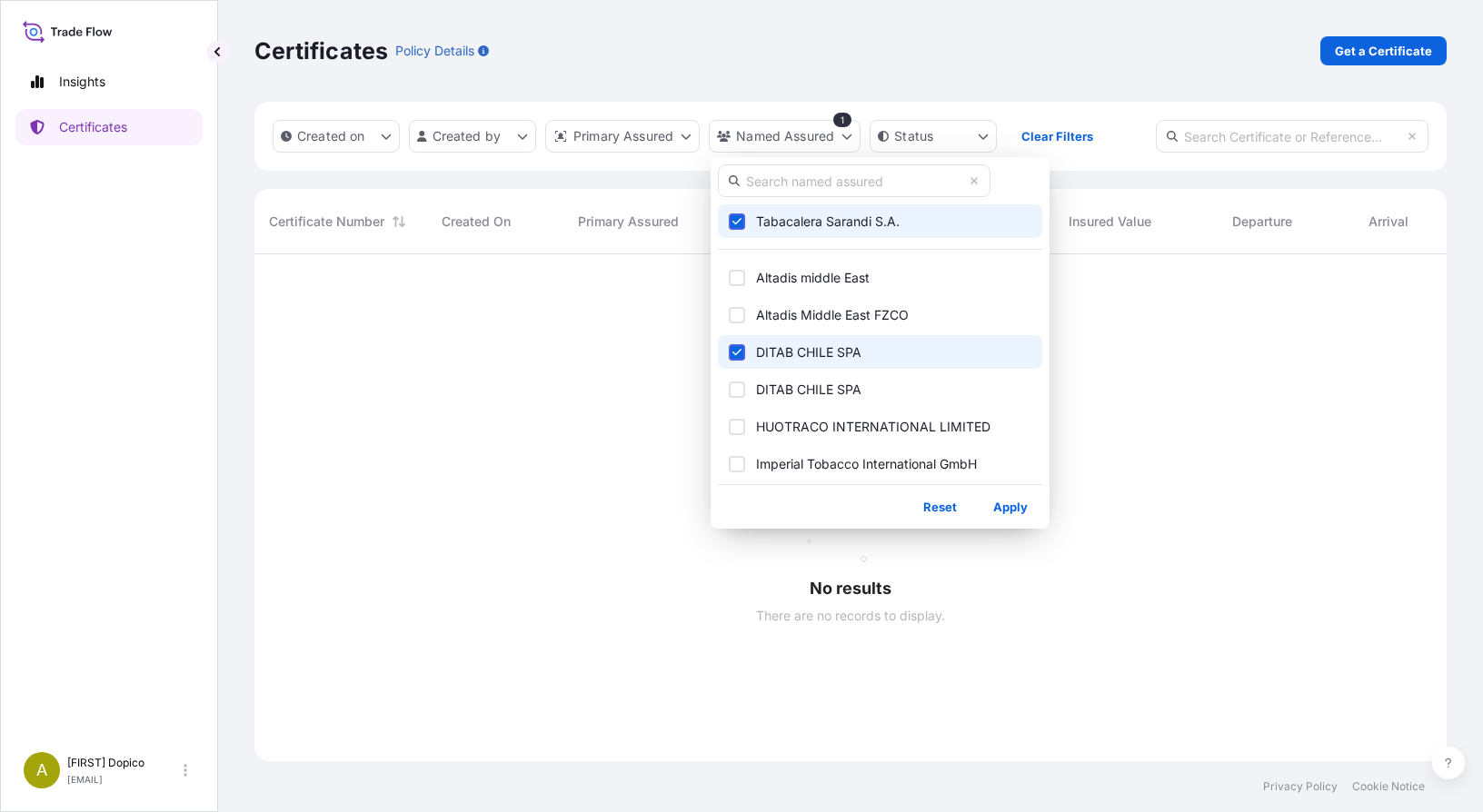 click at bounding box center (737, 222) 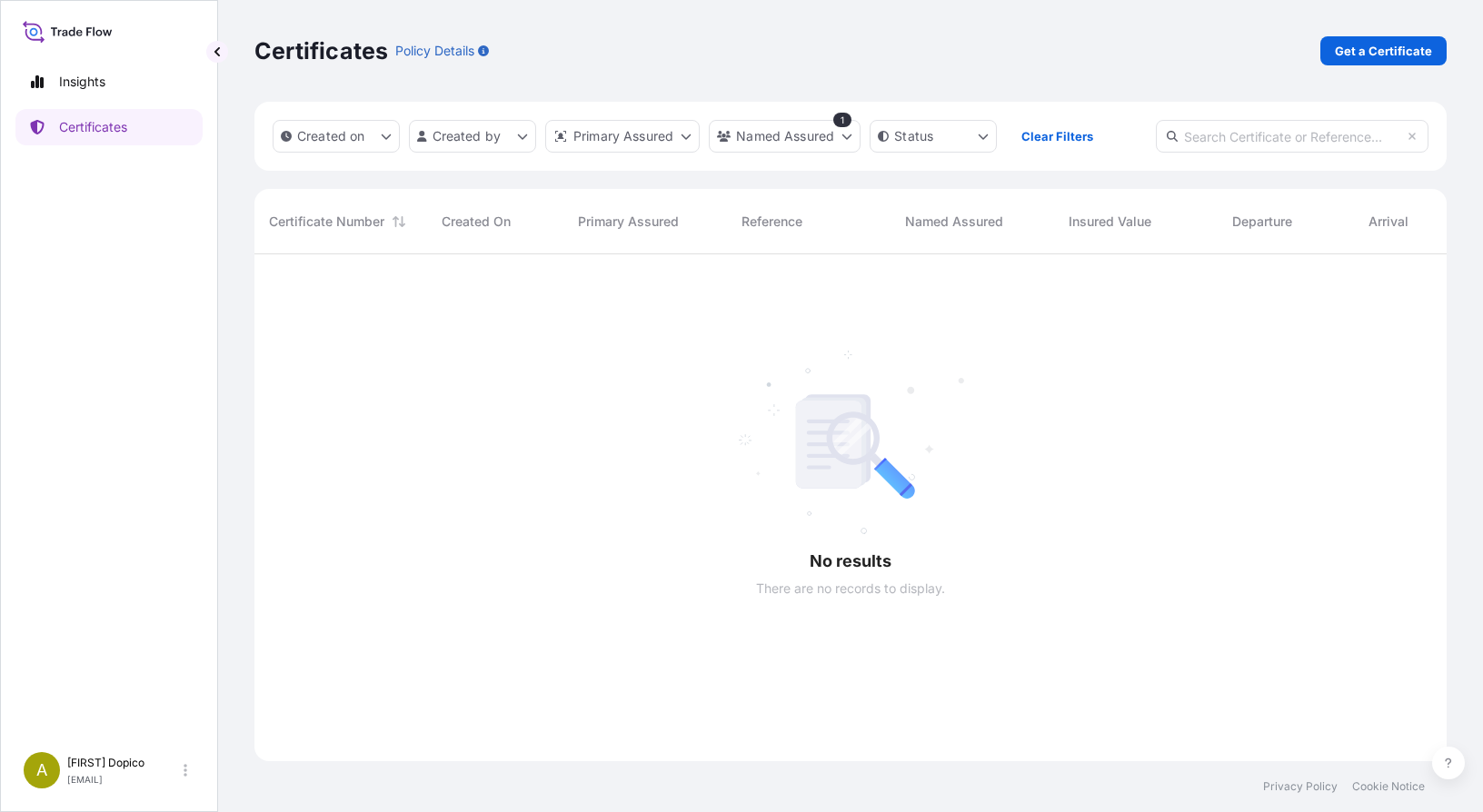 scroll, scrollTop: 559, scrollLeft: 1179, axis: both 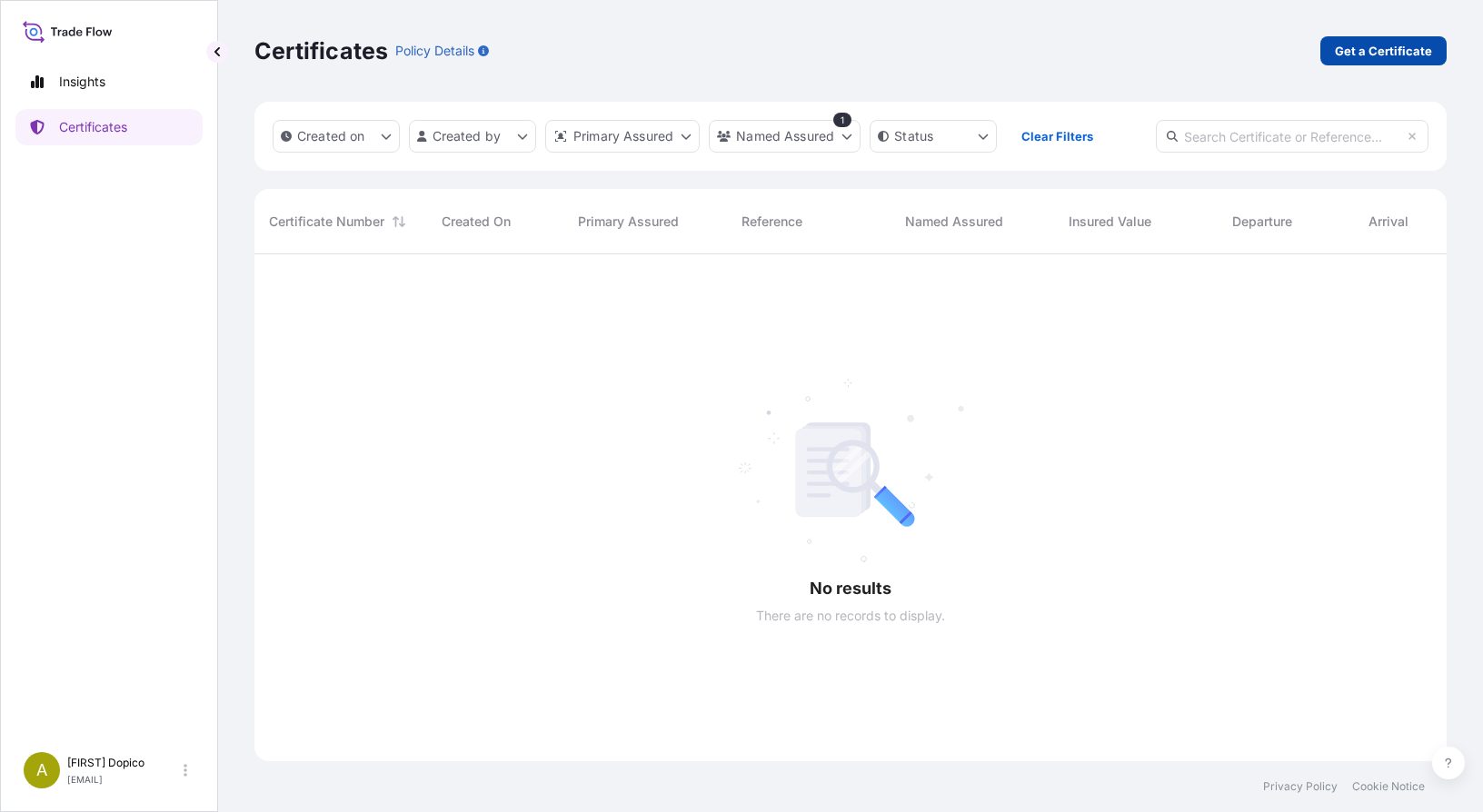 click on "Get a Certificate" at bounding box center [1383, 51] 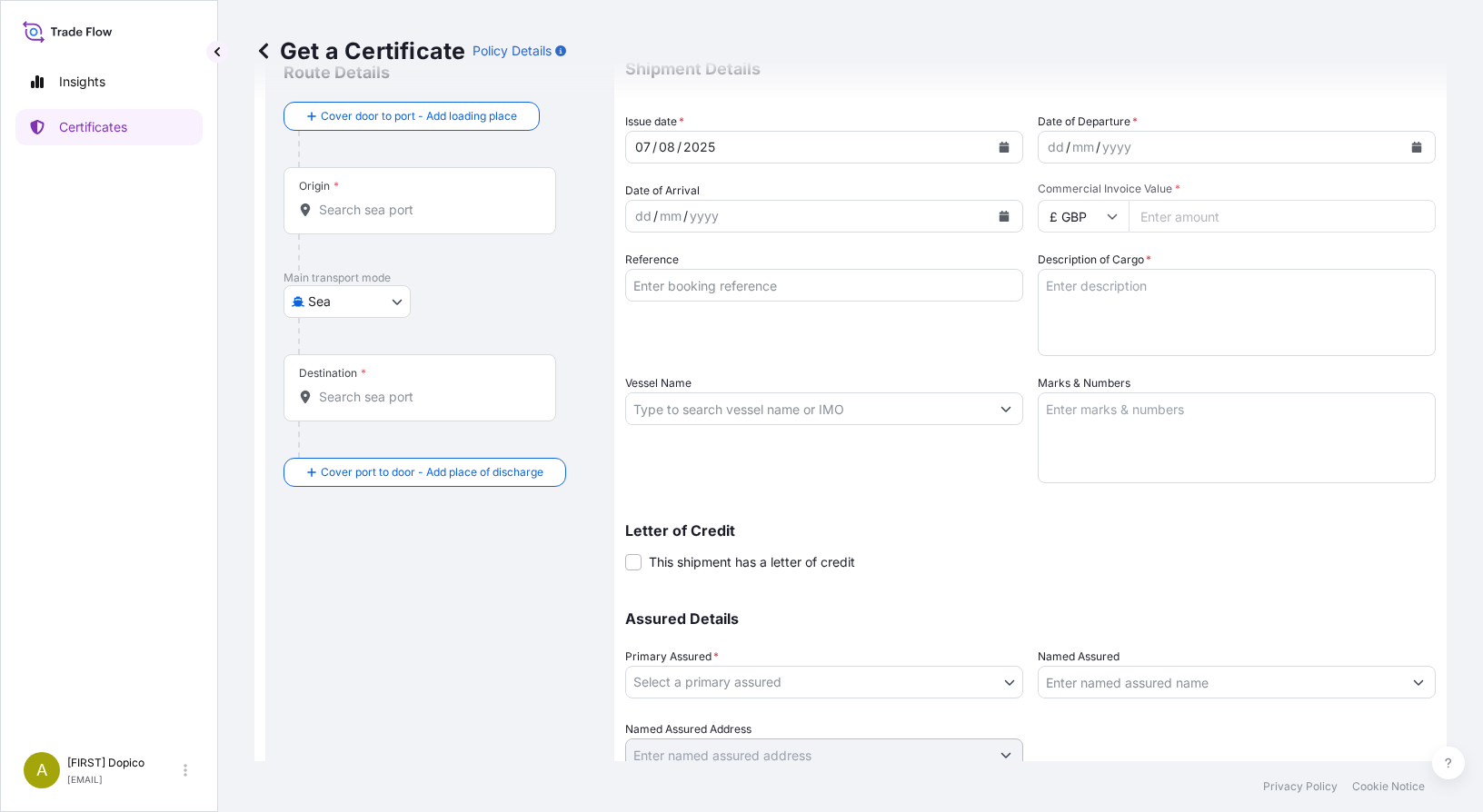 scroll, scrollTop: 141, scrollLeft: 0, axis: vertical 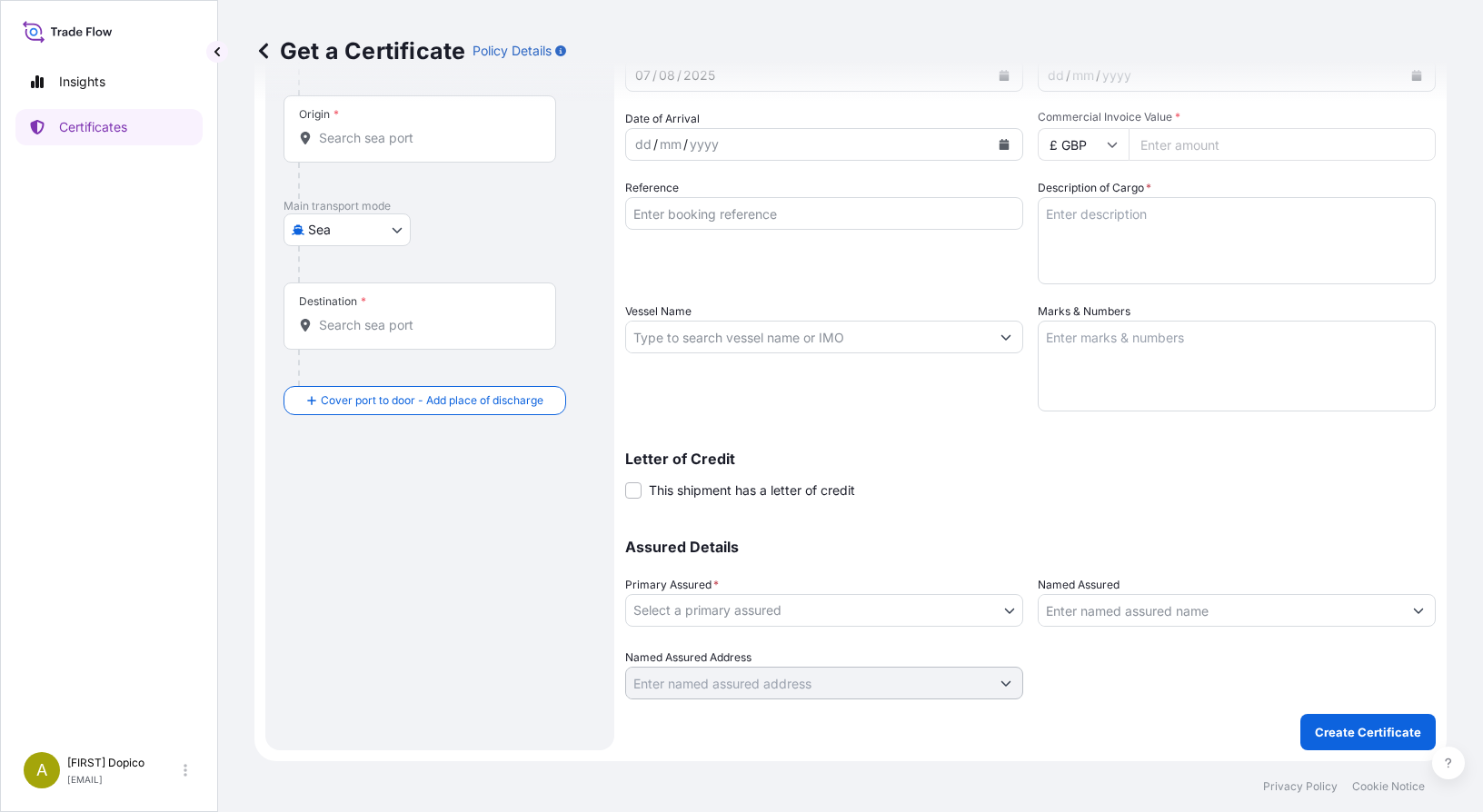 click on "Insights Certificates A [FIRST]   [LAST] [EMAIL] Get a Certificate Policy Details Route Details   Cover door to port - Add loading place Place of loading Road / Inland Road / Inland Origin * Main transport mode Sea Air Road Sea Destination * Cover port to door - Add place of discharge Road / Inland Road / Inland Place of Discharge Shipment Details Issue date * [DATE] Date of Departure * dd / mm / yyyy Date of Arrival dd / mm / yyyy Commodity As Per Policy Declaration Packing Category Commercial Invoice Value    * £ GBP Reference Description of Cargo * Vessel Name Marks \u0026 Numbers Letter of Credit This shipment has a letter of credit Letter of credit * Letter of credit may not exceed 12000 characters Assured Details Primary Assured * Select a primary assured IMPERIAL TOBACCO INTERNATIONAL LTD Named Assured Named Assured Address Create Certificate Privacy Policy Cookie Notice
0 Selected Date: [DATE]" at bounding box center (742, 406) 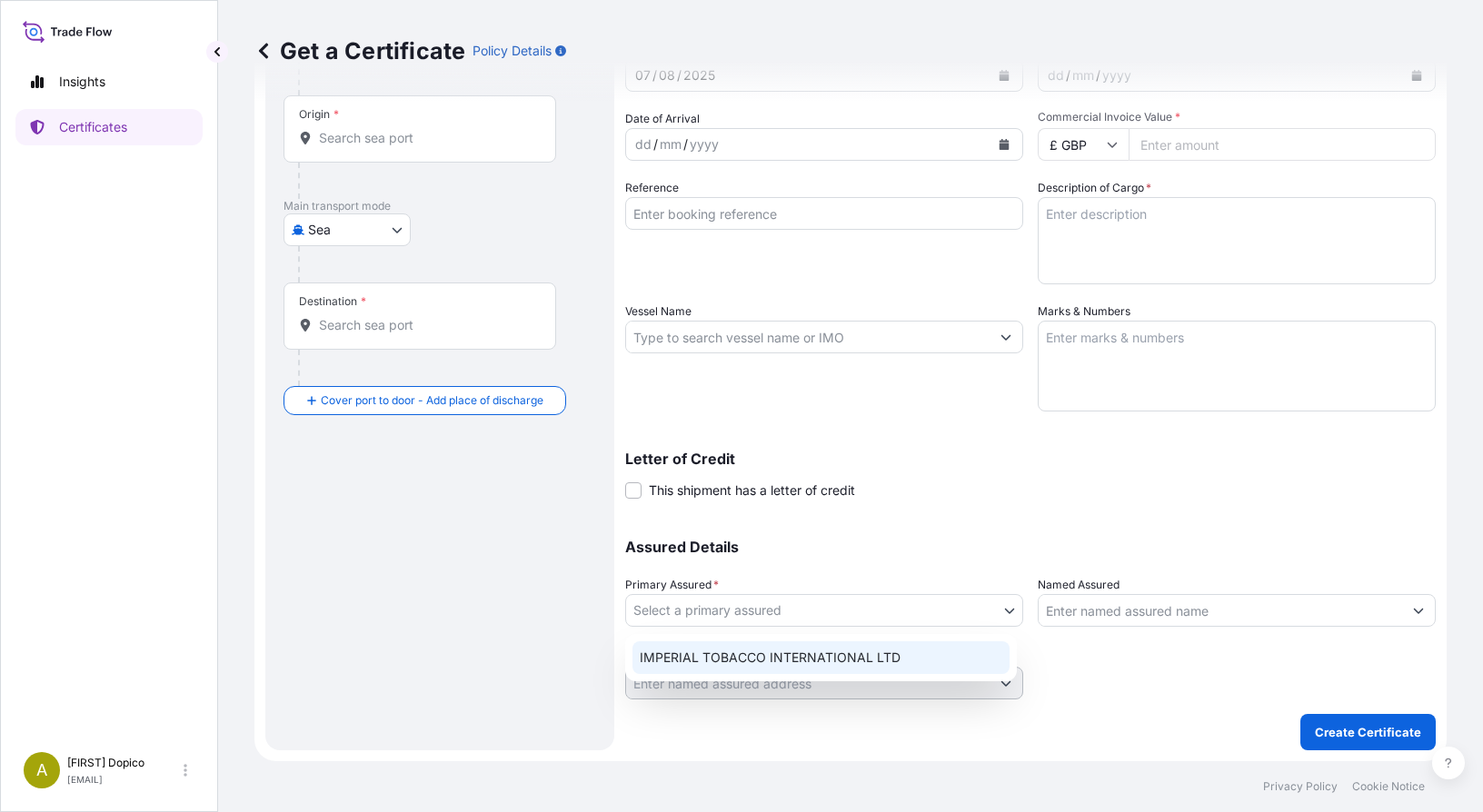 click on "IMPERIAL TOBACCO INTERNATIONAL LTD" at bounding box center [821, 658] 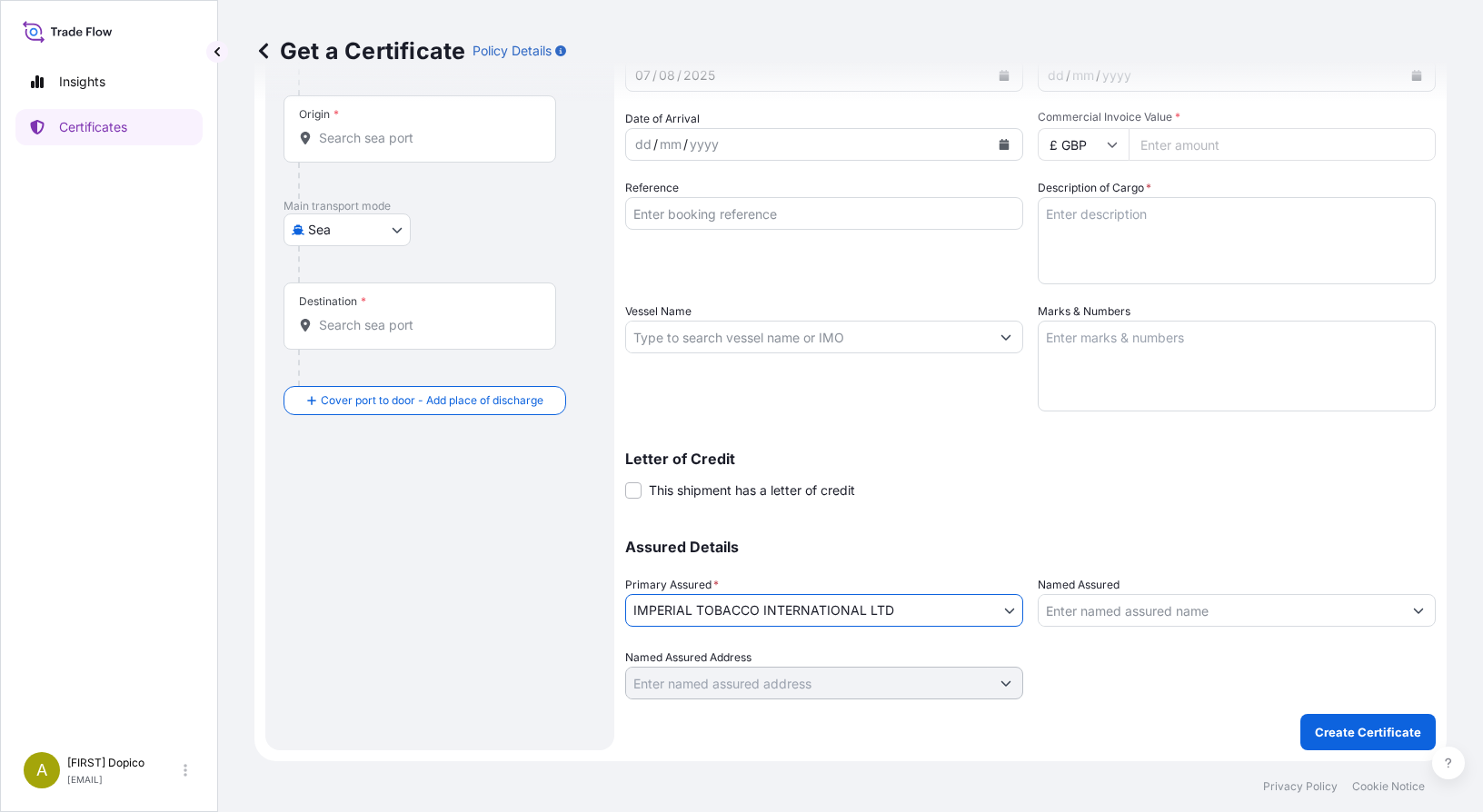 click on "Named Assured" at bounding box center (1220, 610) 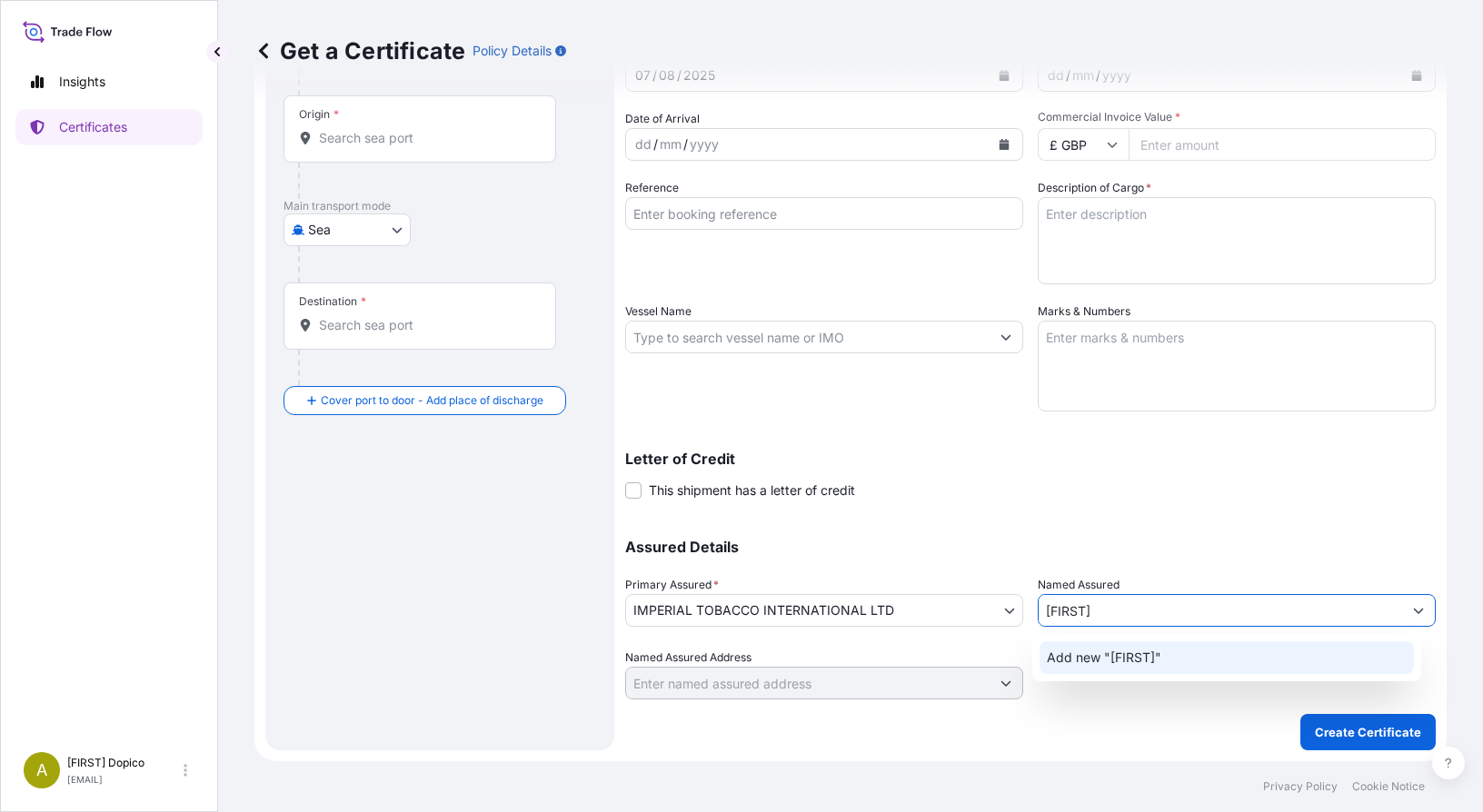 click on "Add new "[FIRST]"" at bounding box center (1104, 658) 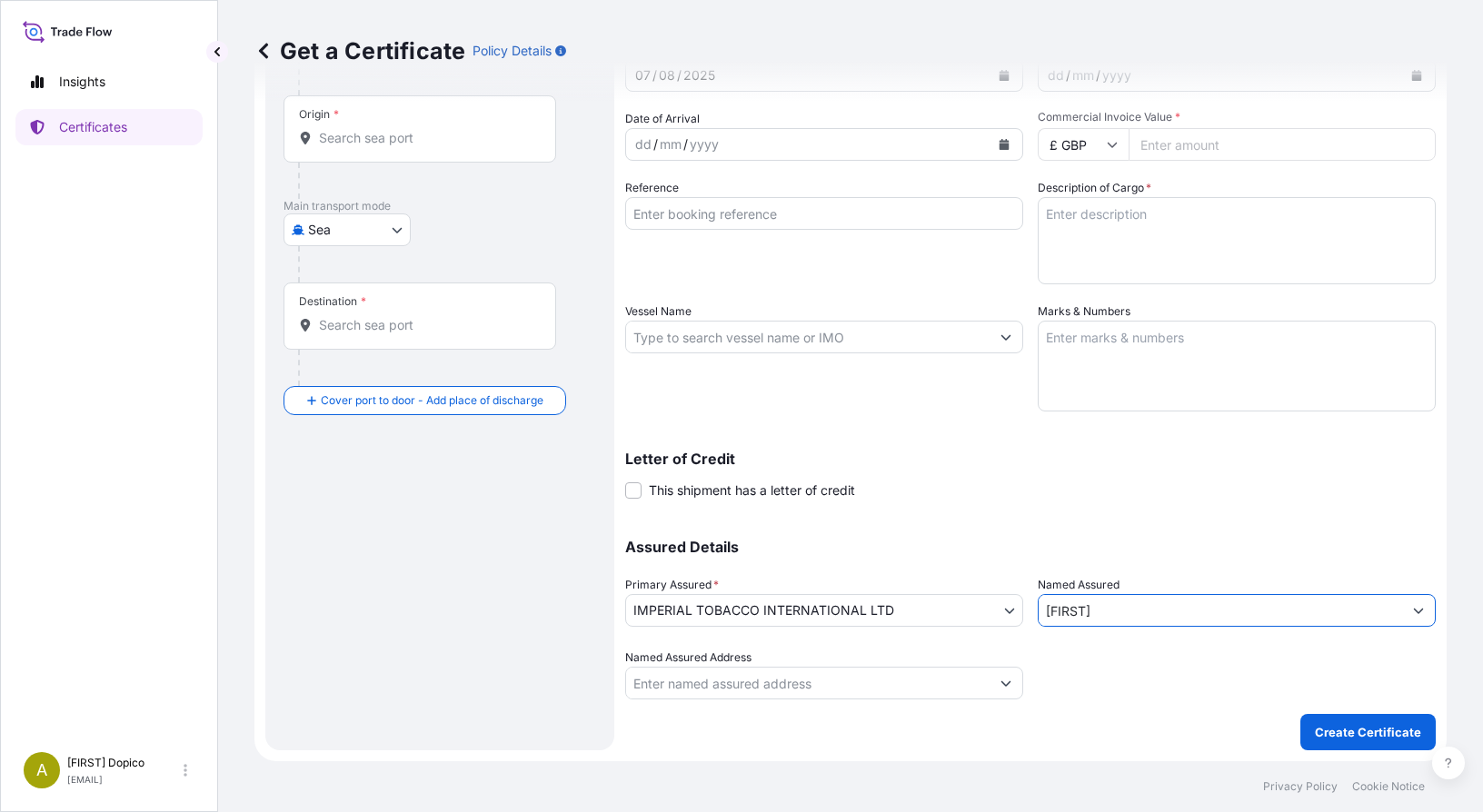 type on "[FIRST]" 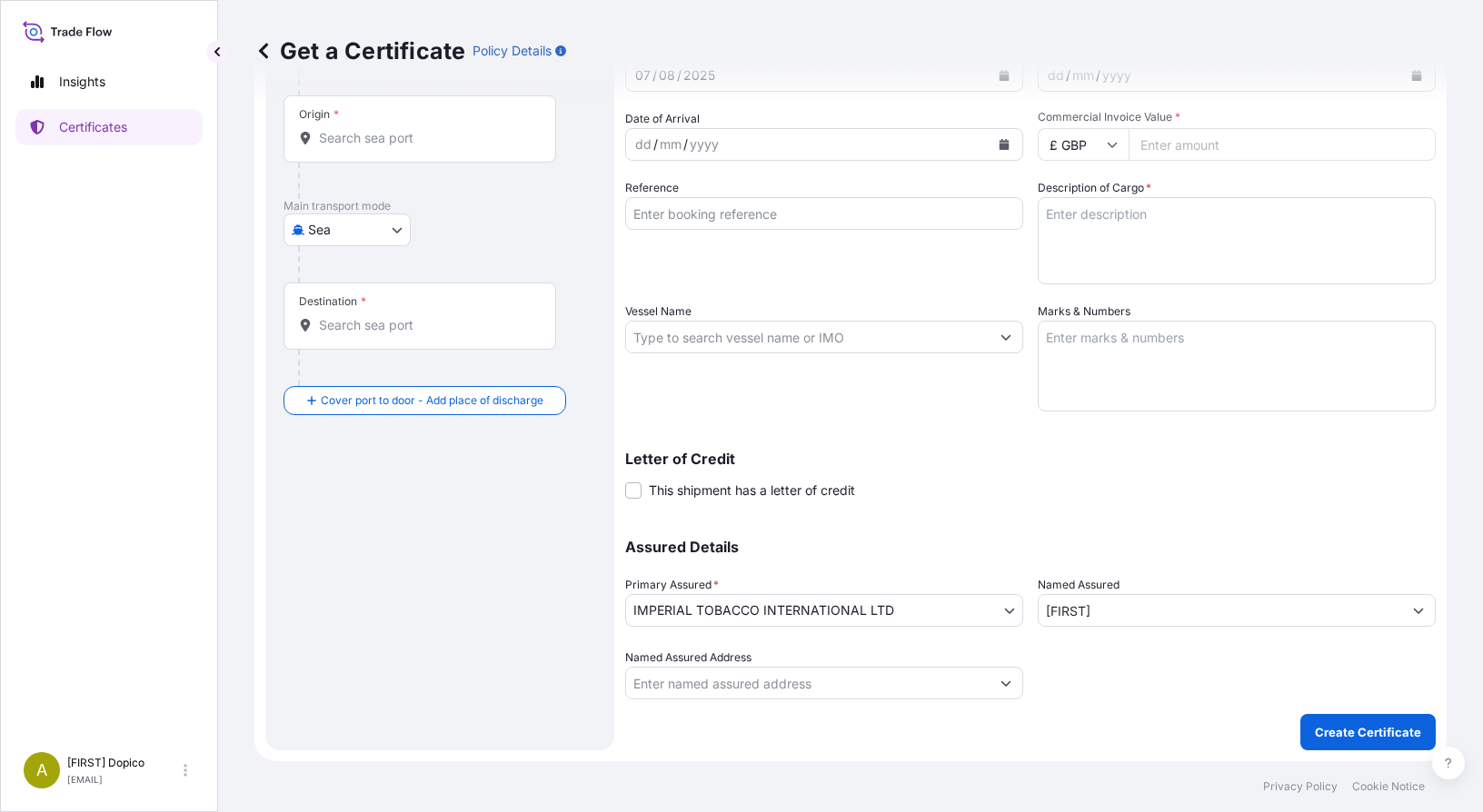 click 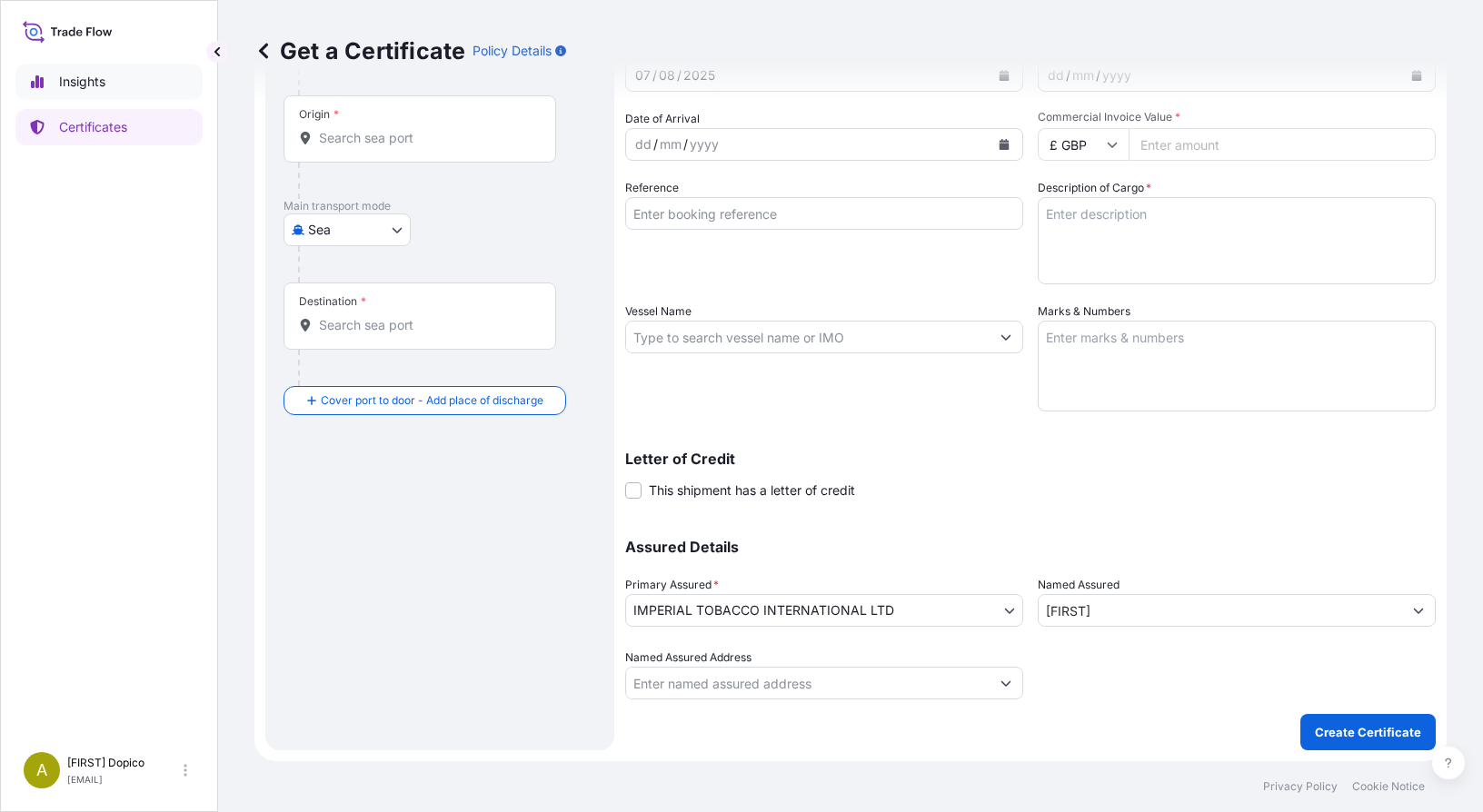 click on "Insights" at bounding box center (82, 82) 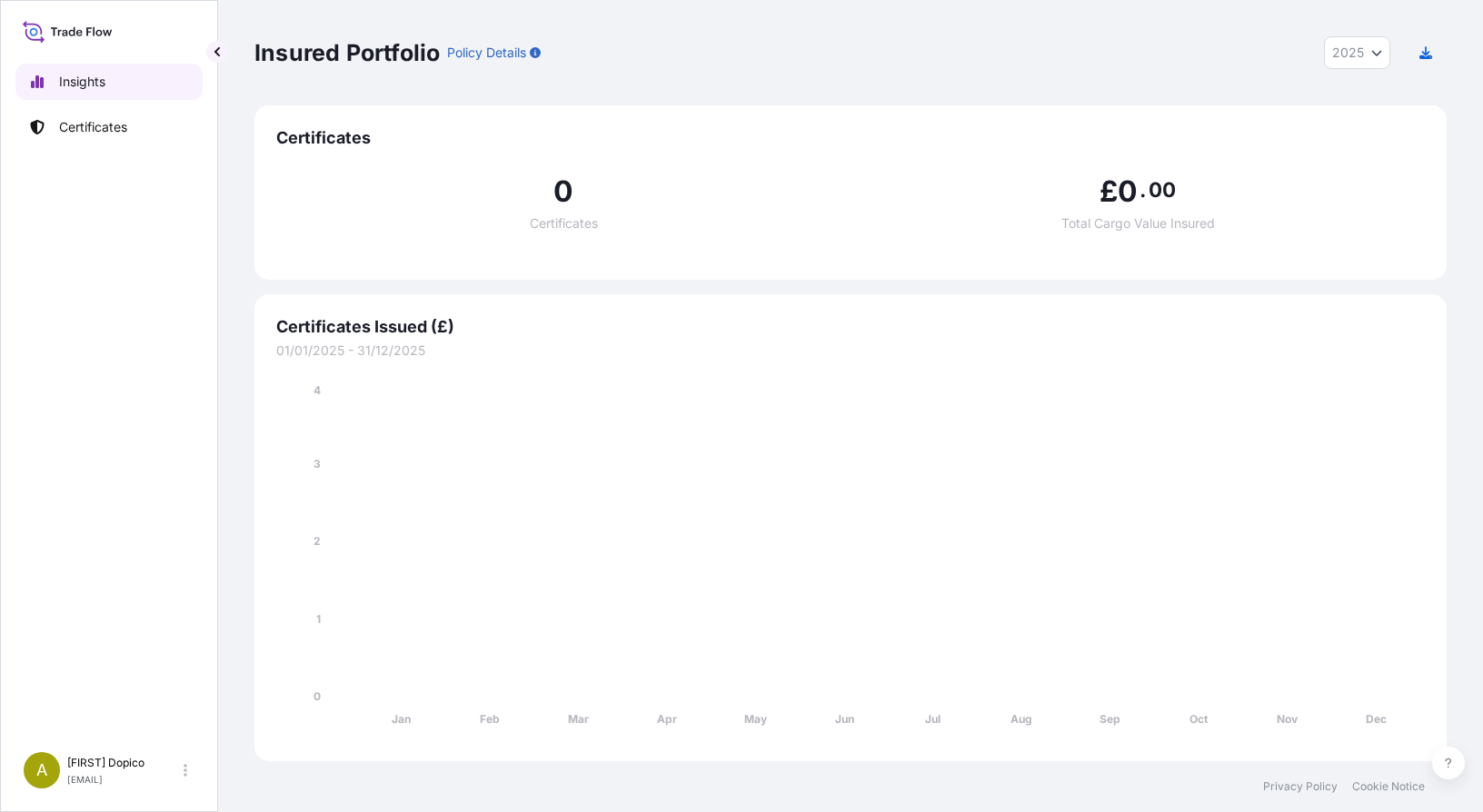 scroll, scrollTop: 0, scrollLeft: 0, axis: both 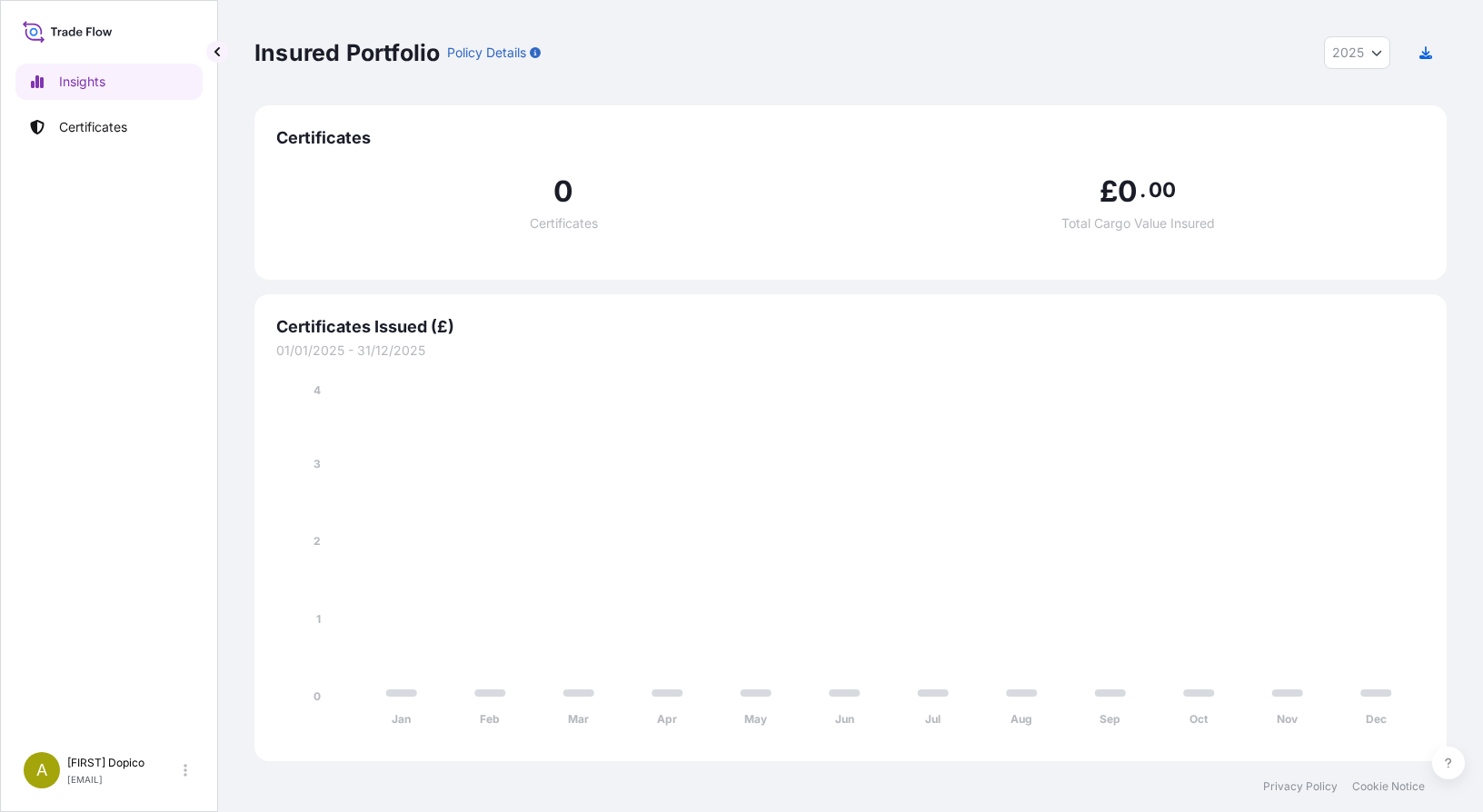 click on "Insights Certificates" at bounding box center [109, 395] 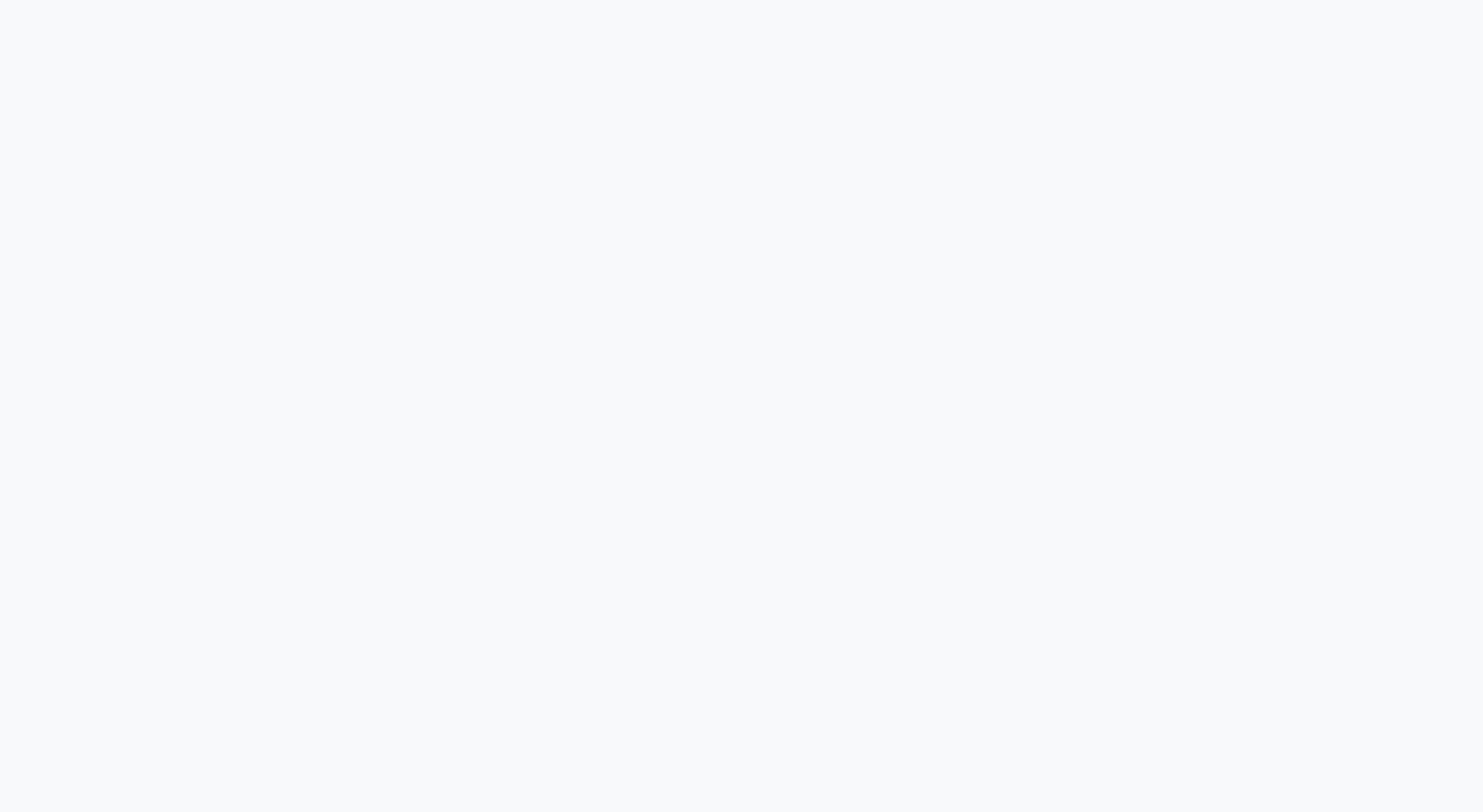 scroll, scrollTop: 0, scrollLeft: 0, axis: both 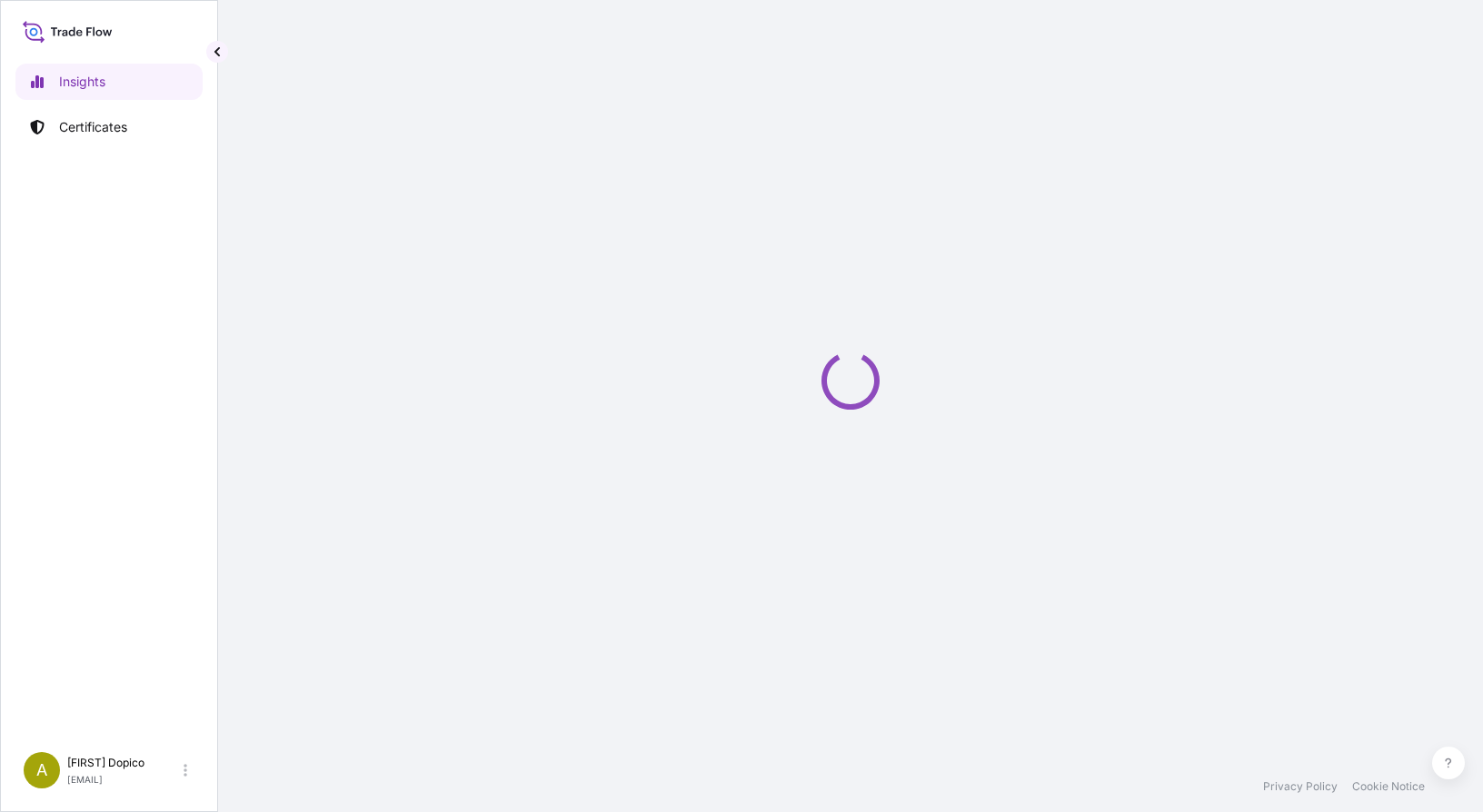 select on "2025" 